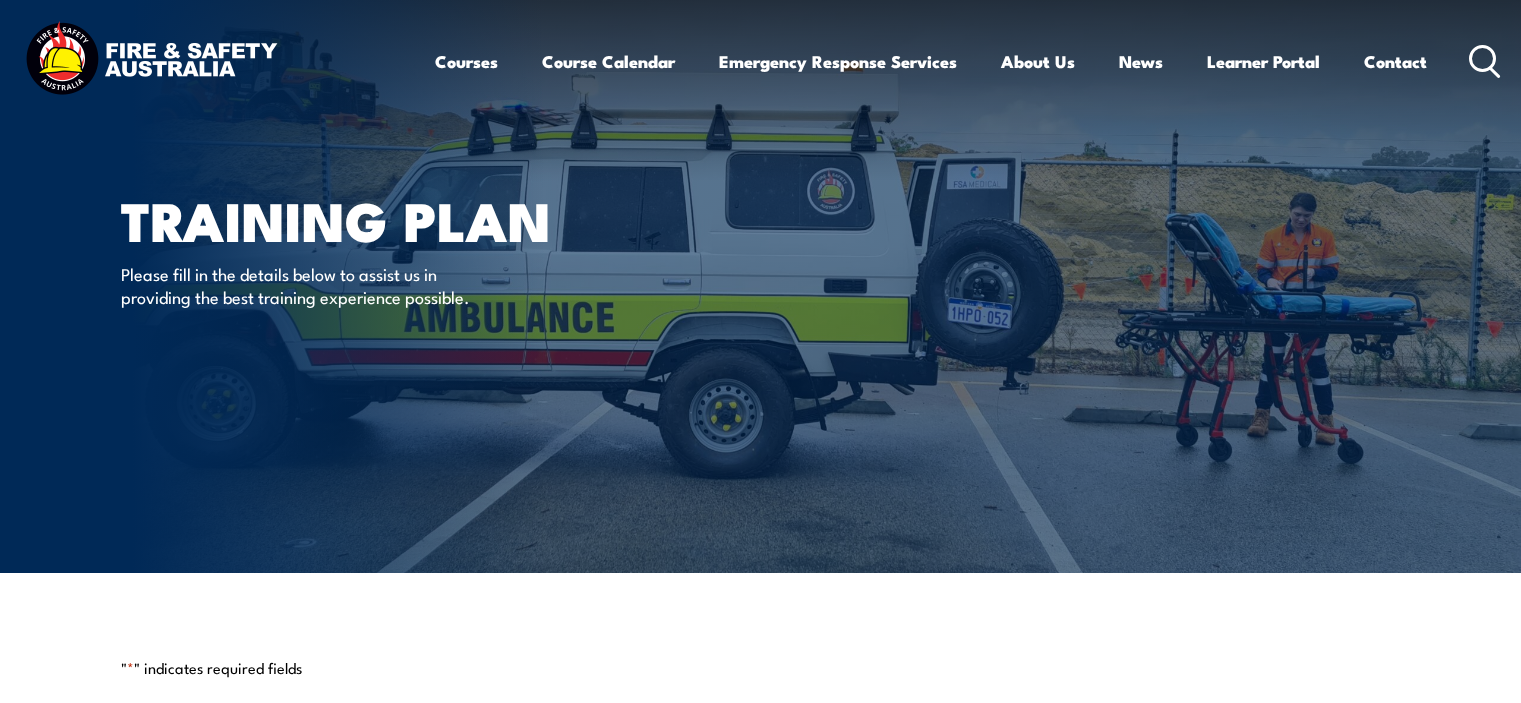 scroll, scrollTop: 0, scrollLeft: 0, axis: both 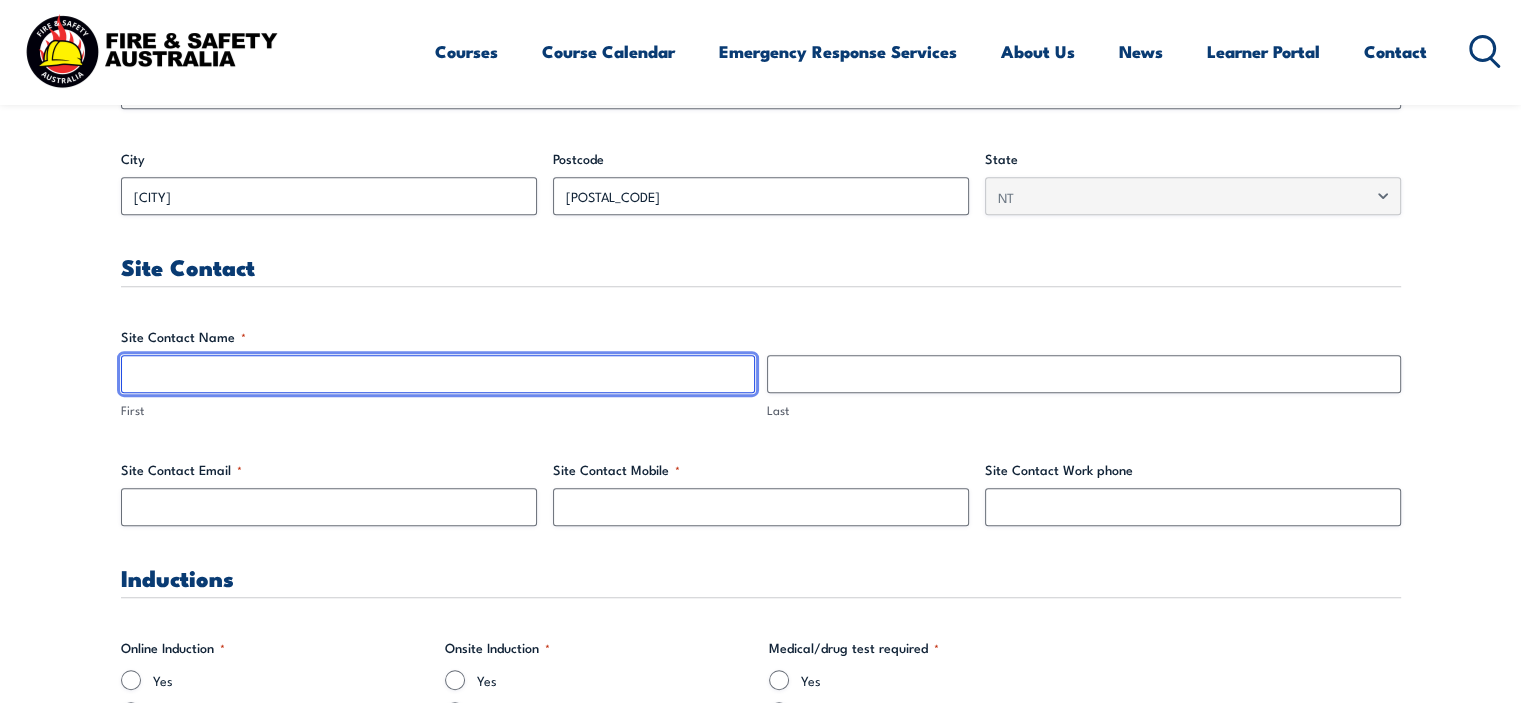 click on "First" at bounding box center [438, 374] 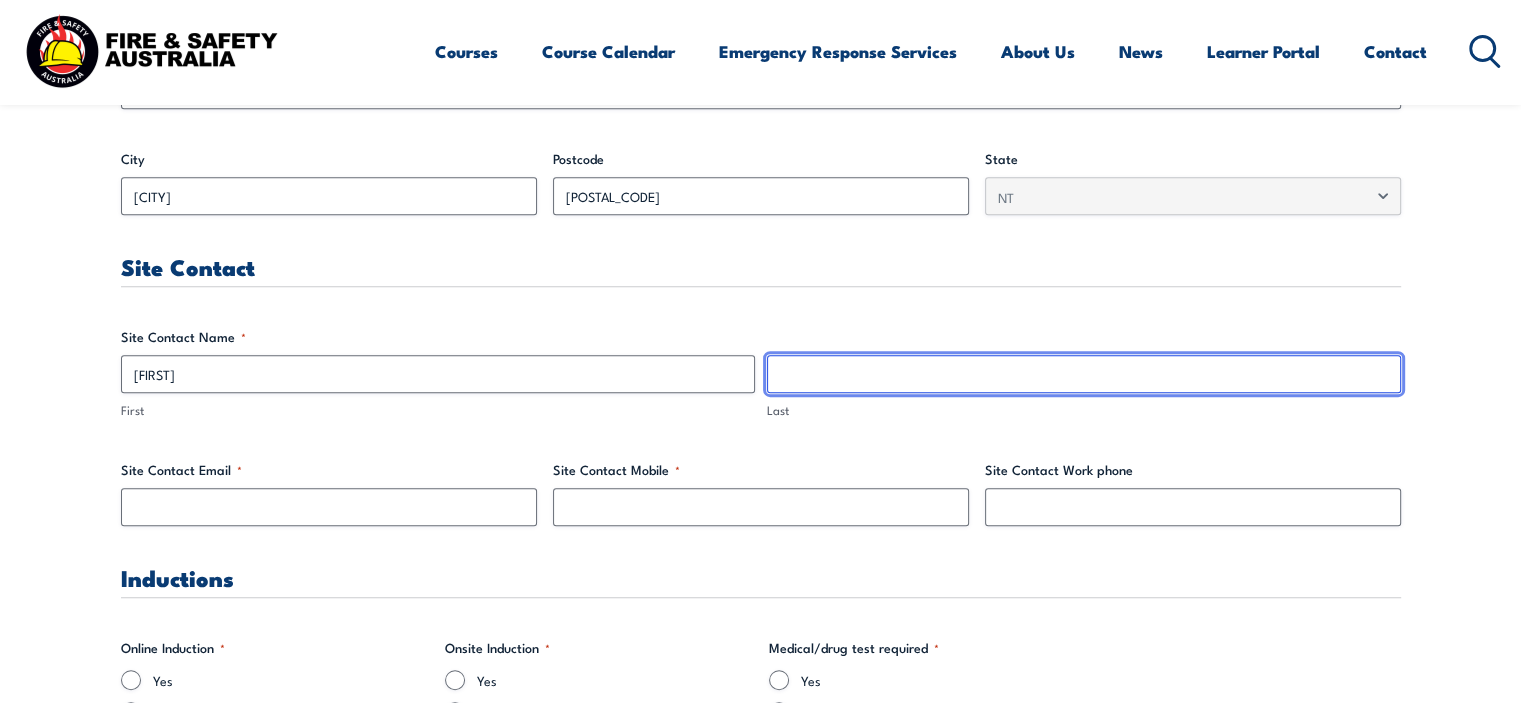 type on "[LAST]" 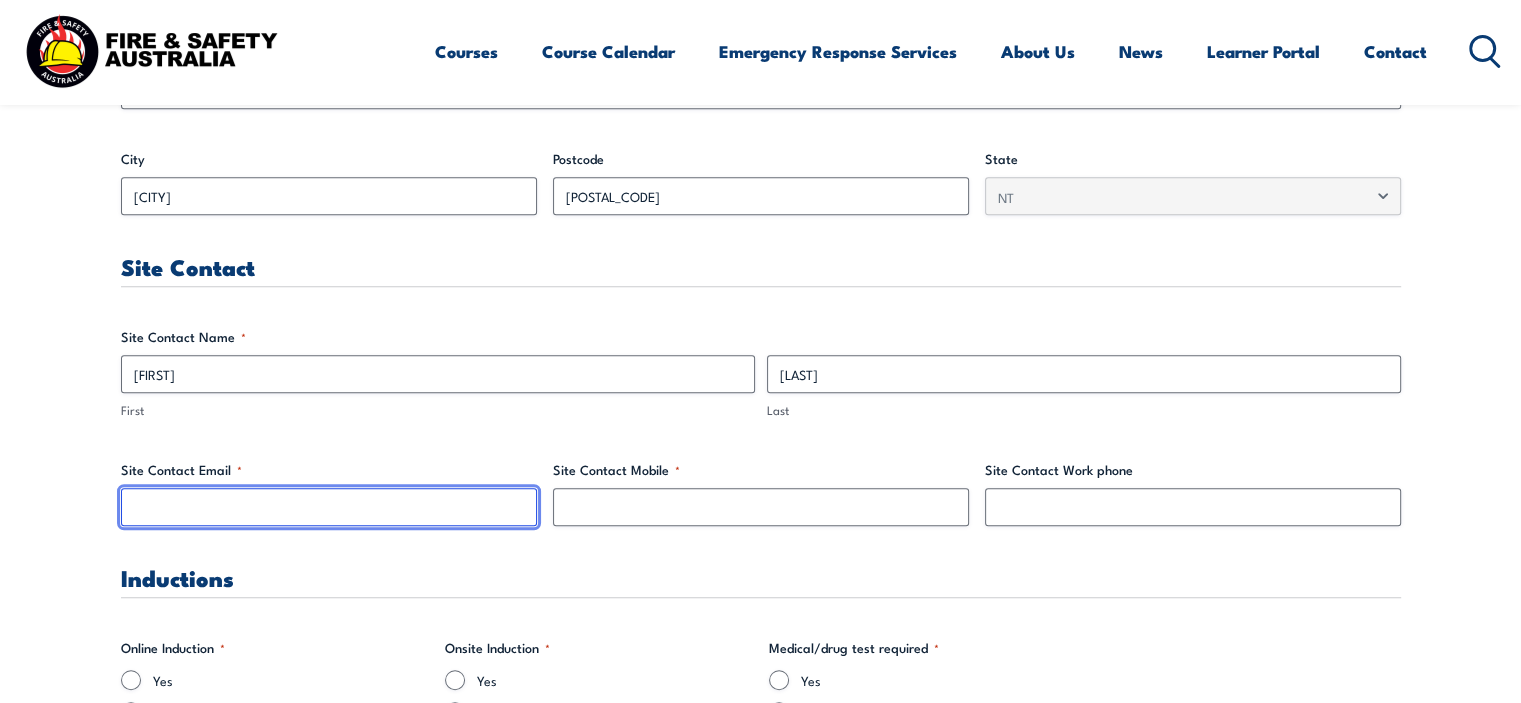 type on "[EMAIL]" 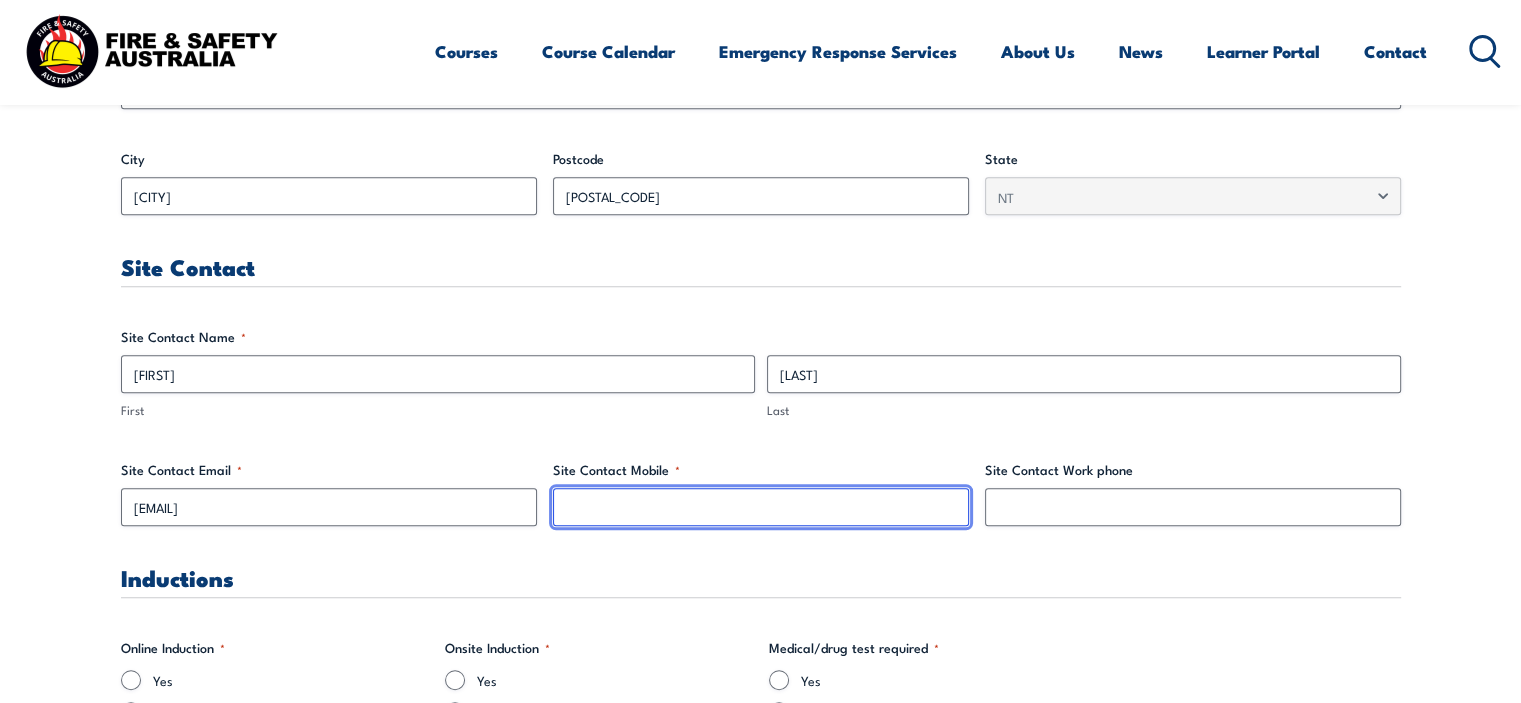 type on "[PHONE]" 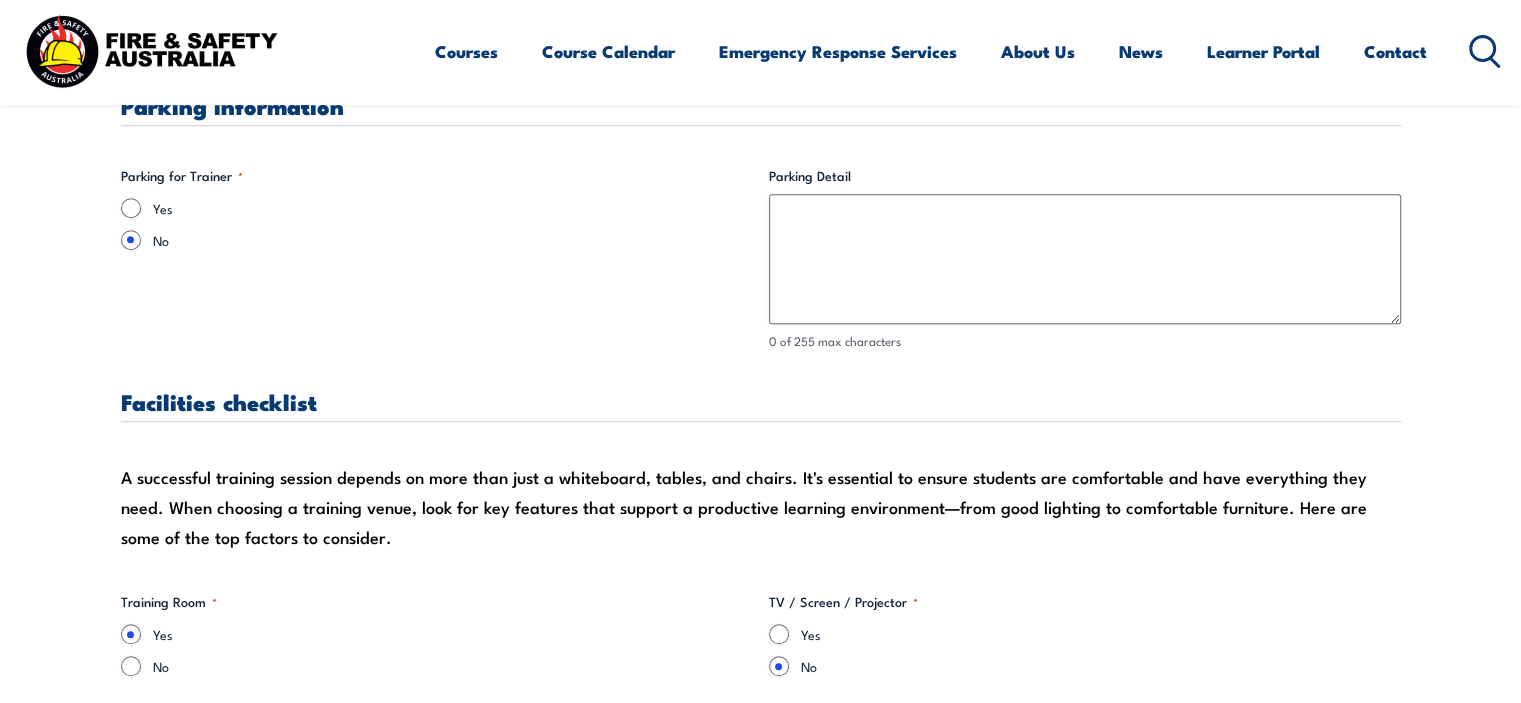 scroll, scrollTop: 1600, scrollLeft: 0, axis: vertical 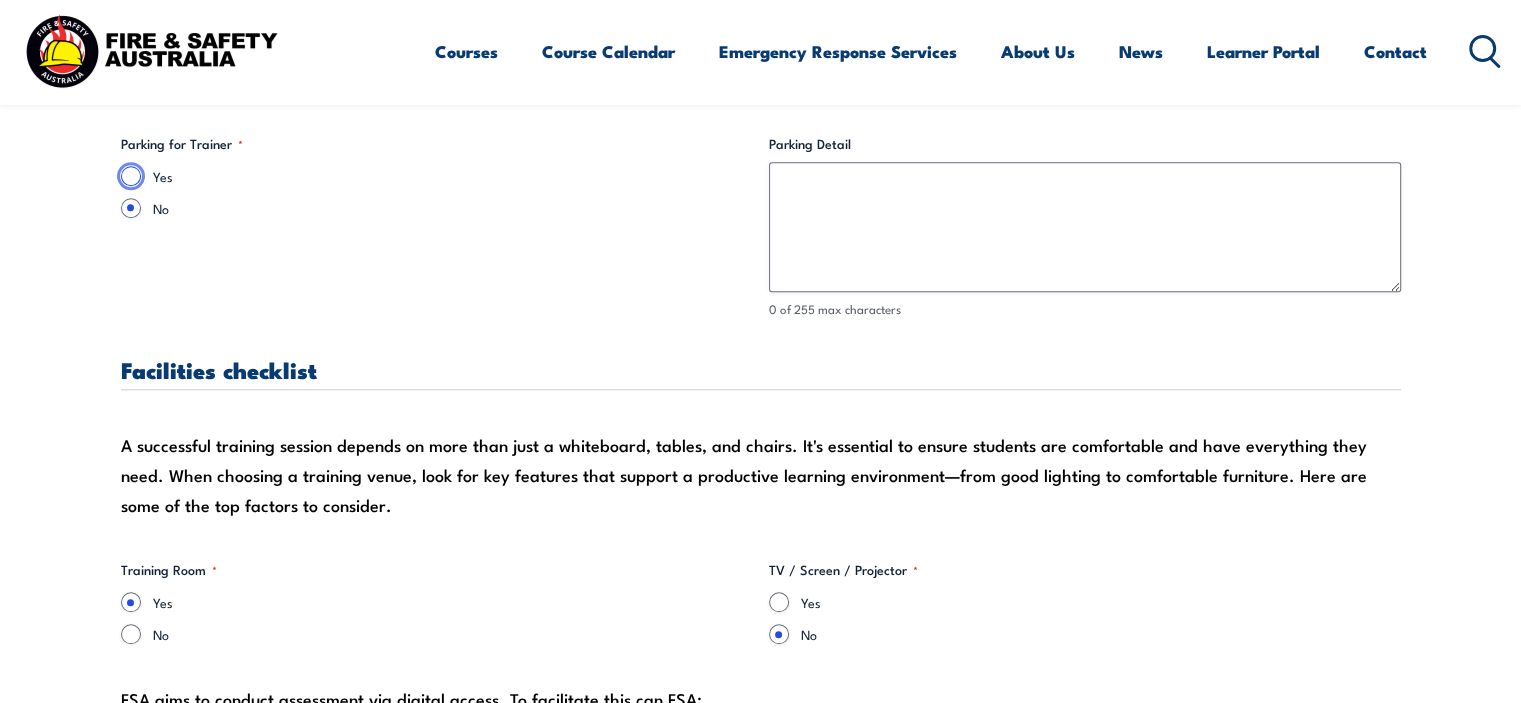 click on "Yes" at bounding box center (131, 176) 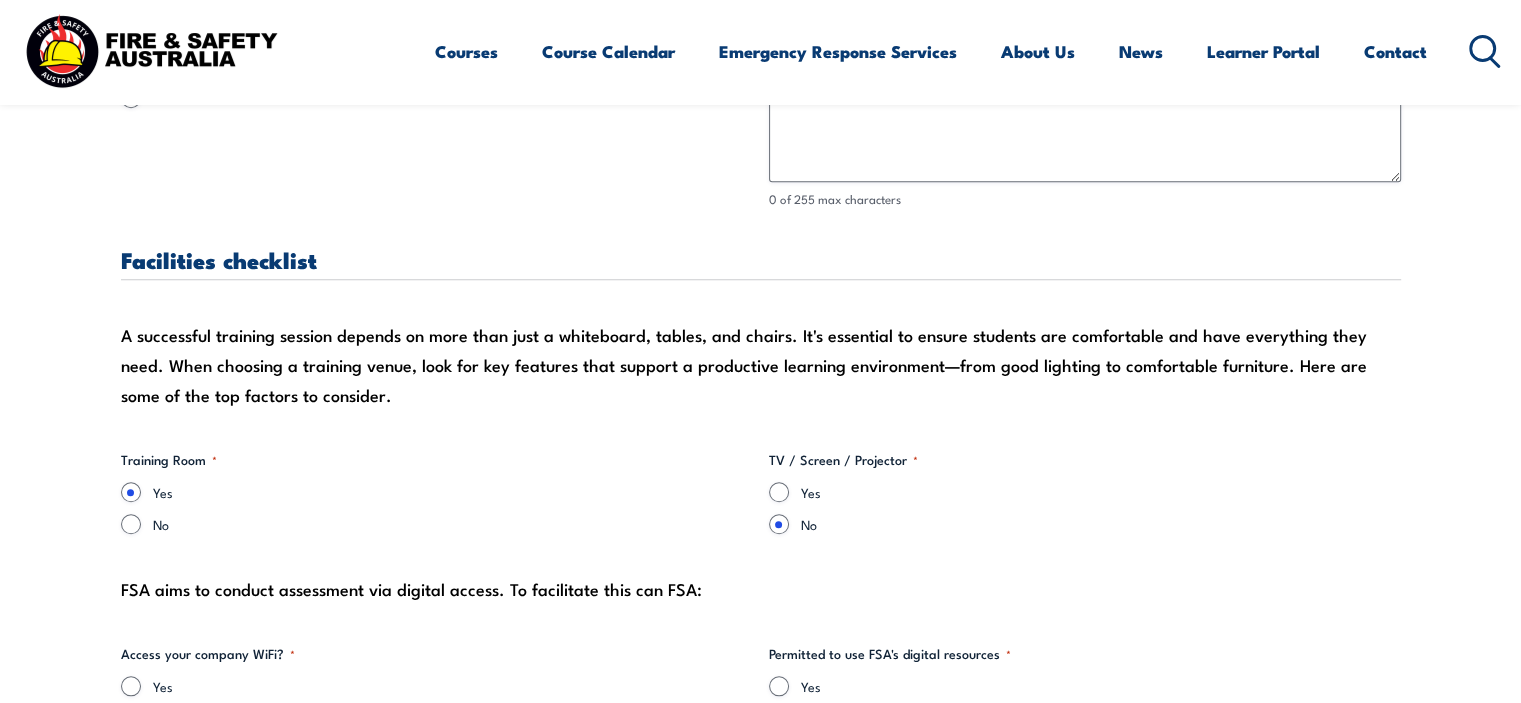 scroll, scrollTop: 1900, scrollLeft: 0, axis: vertical 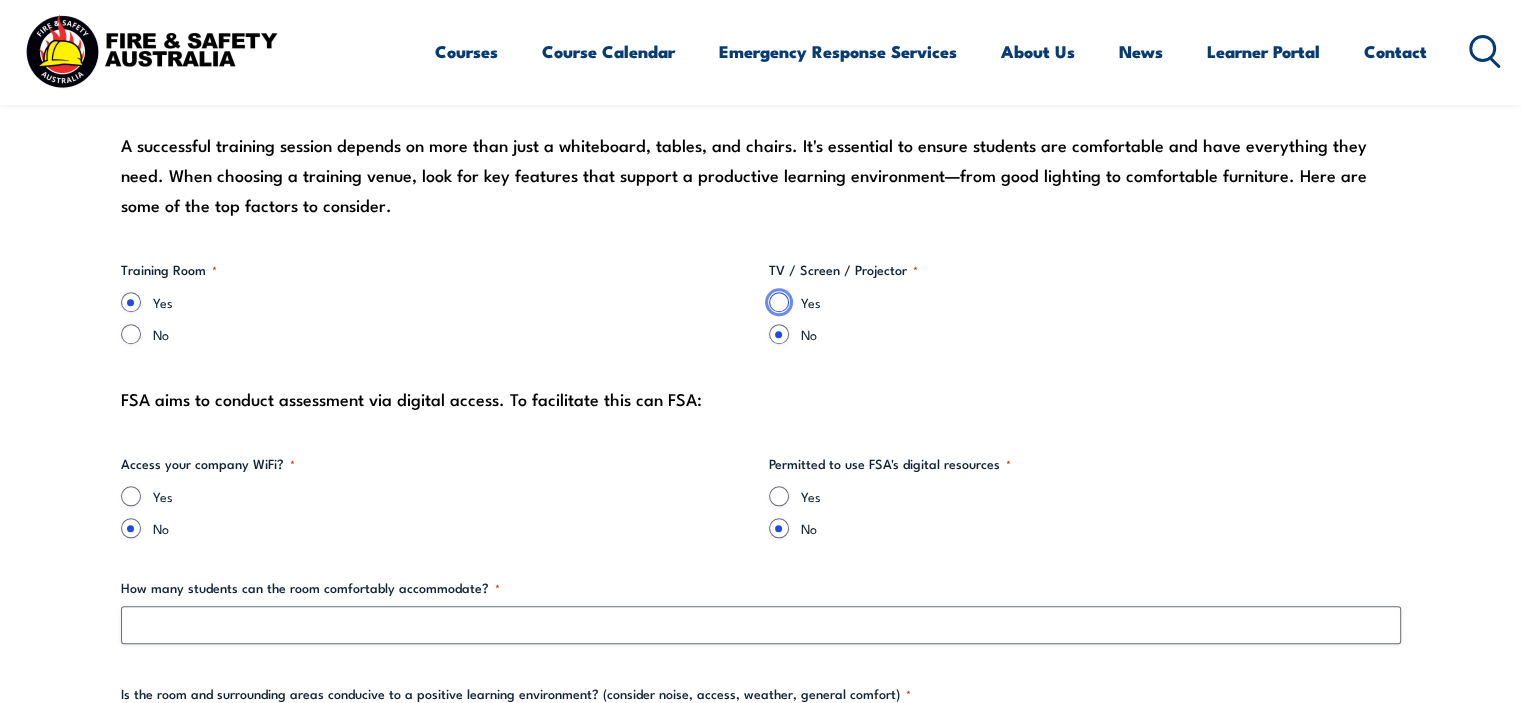 click on "Yes" at bounding box center [779, 302] 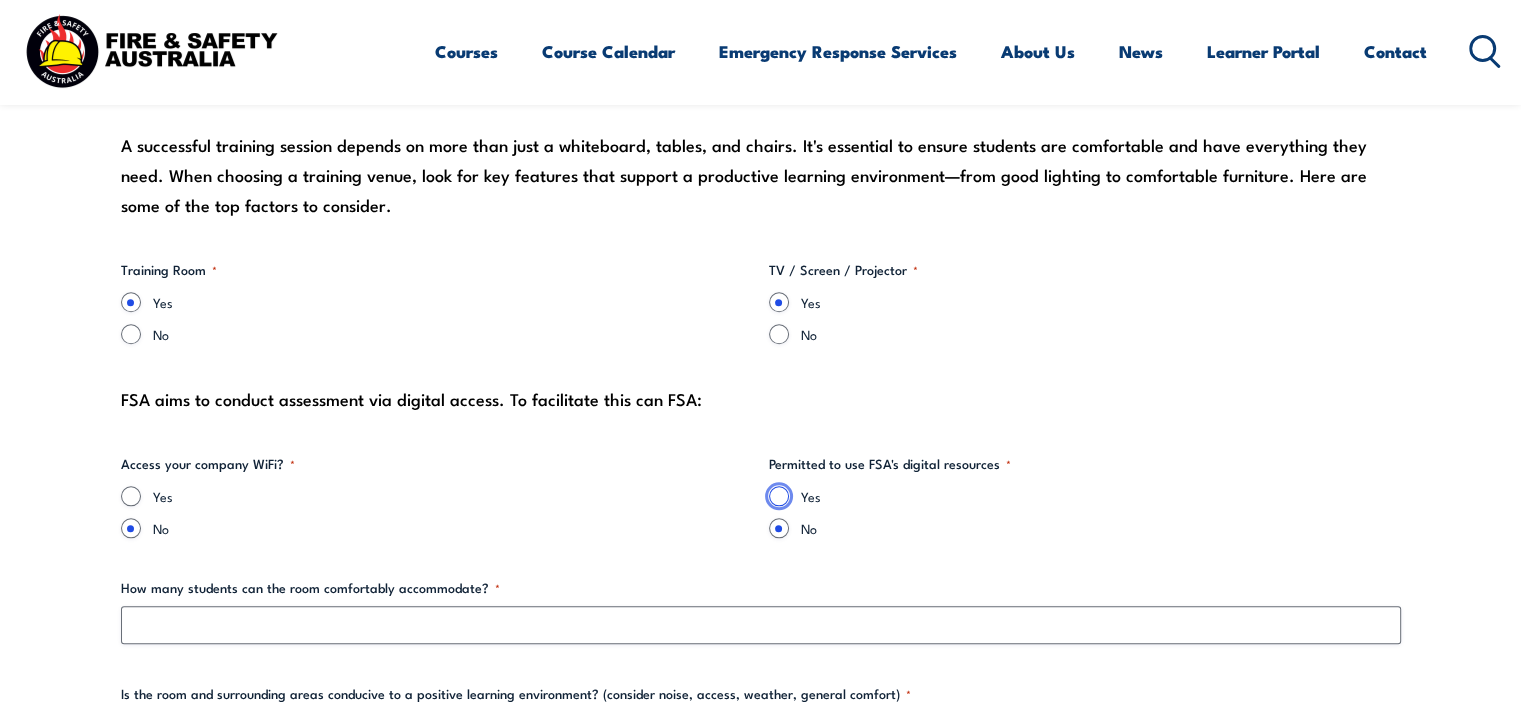 click on "Yes" at bounding box center [779, 496] 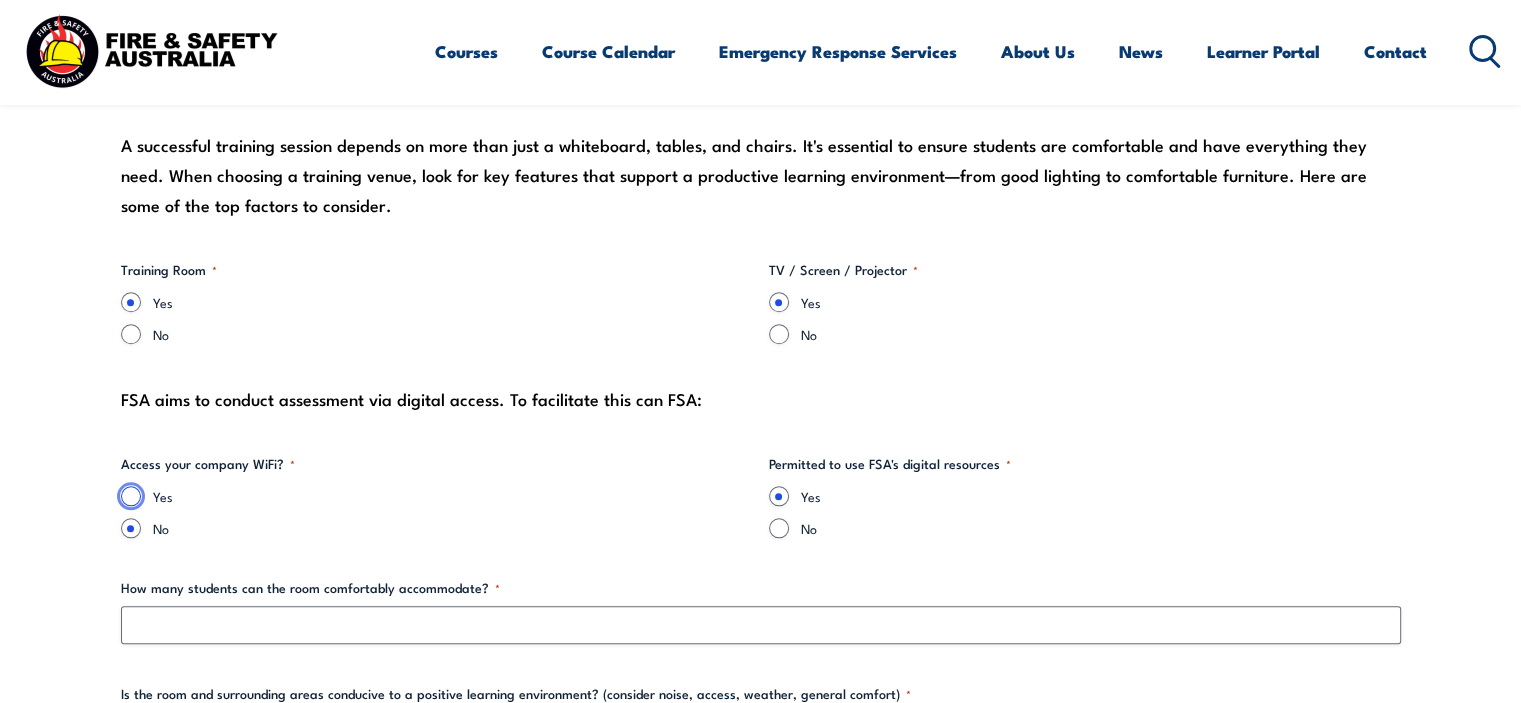 click on "Yes" at bounding box center [131, 496] 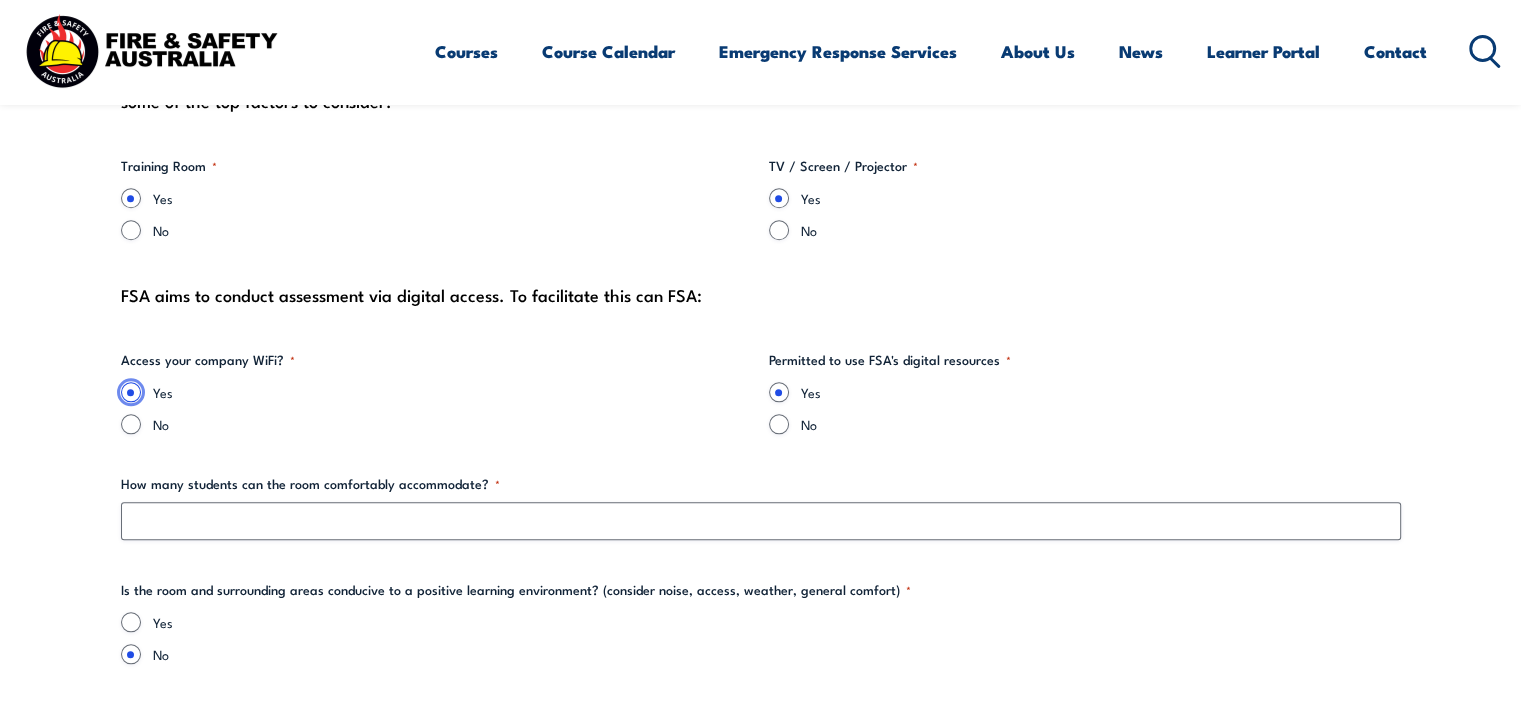 scroll, scrollTop: 2200, scrollLeft: 0, axis: vertical 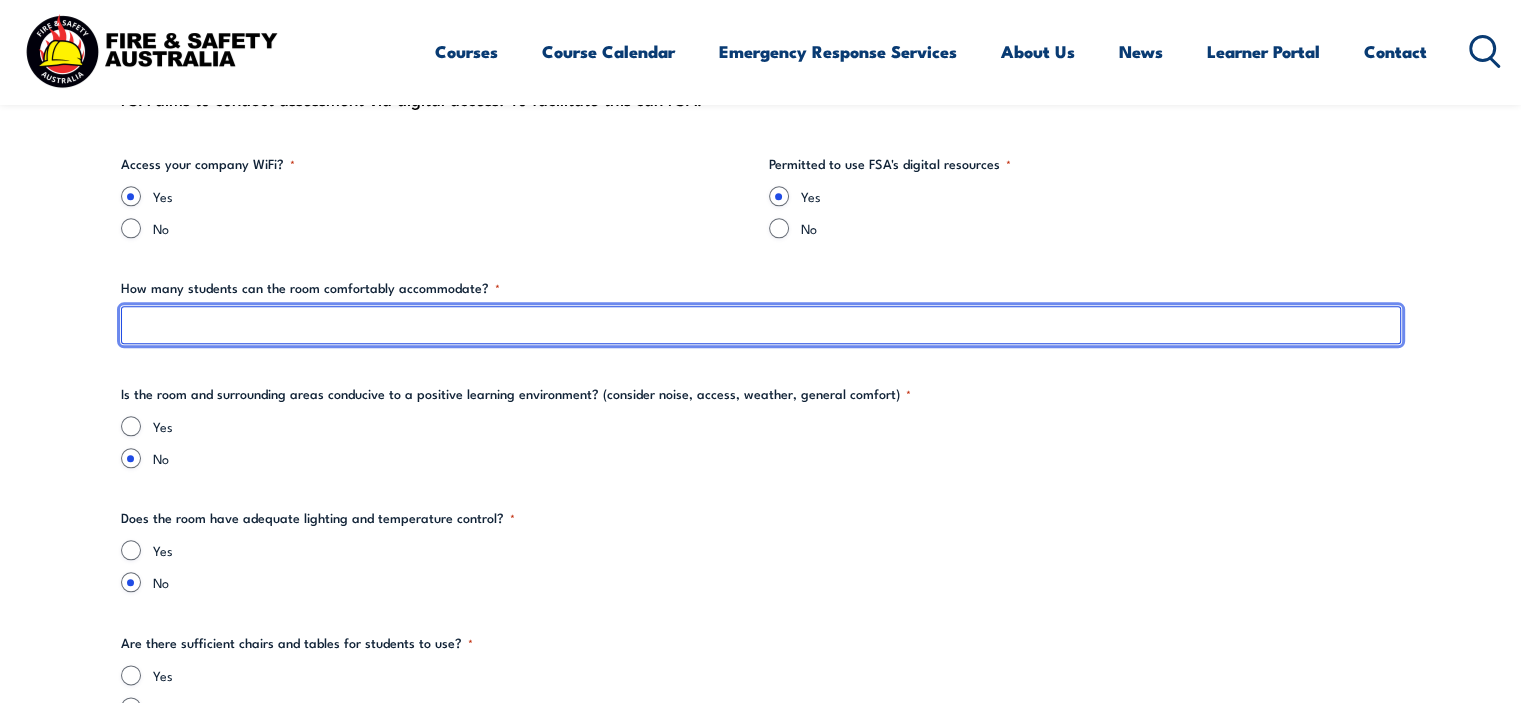 click on "How many students can the room comfortably accommodate? *" at bounding box center (761, 325) 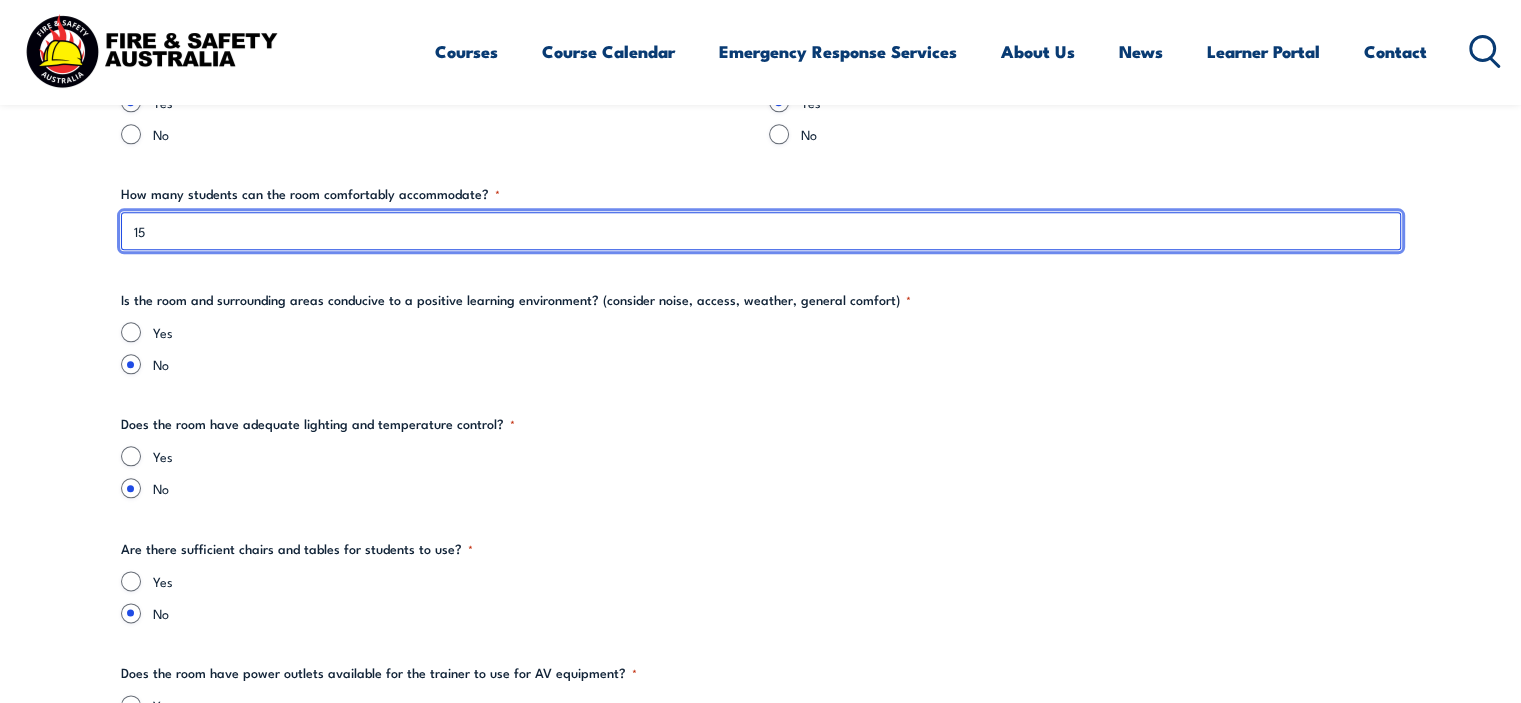 scroll, scrollTop: 2400, scrollLeft: 0, axis: vertical 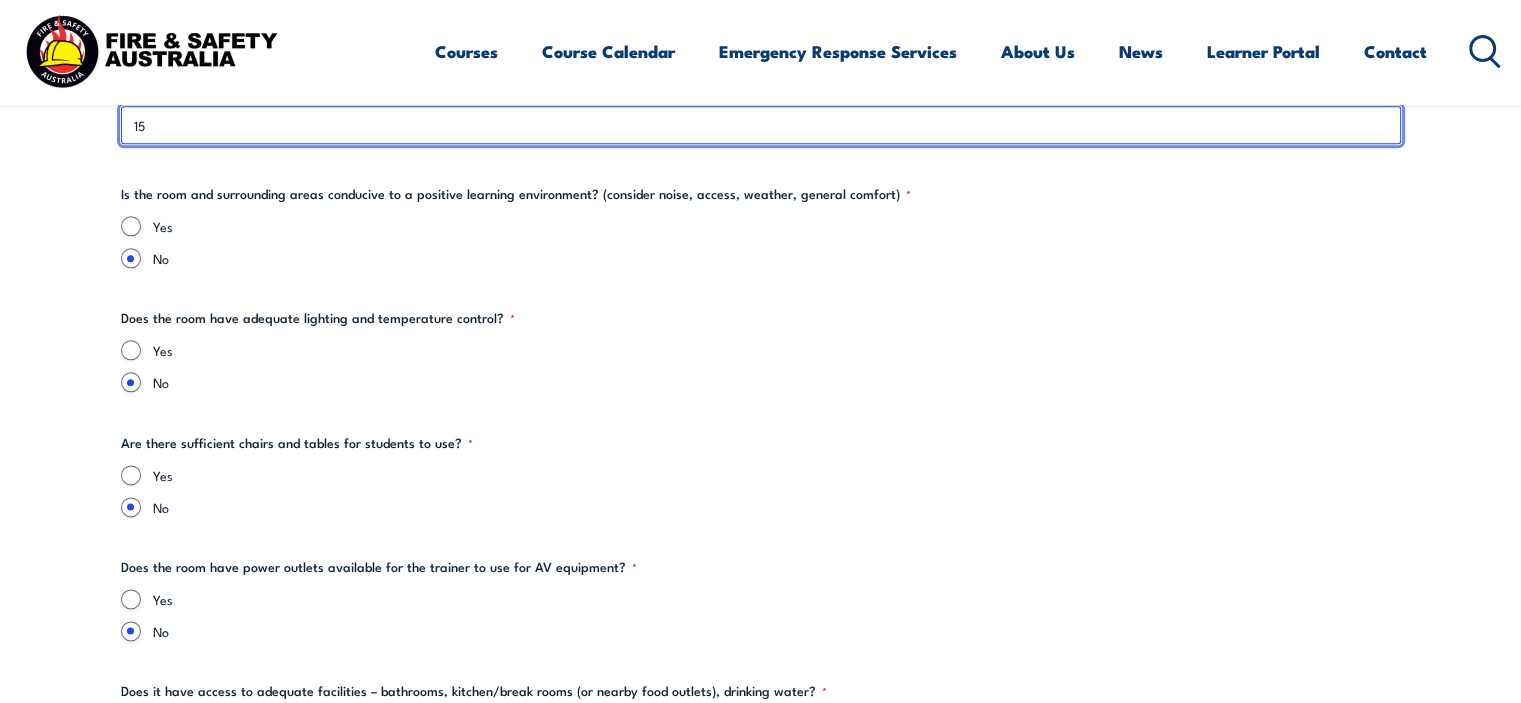 type on "15" 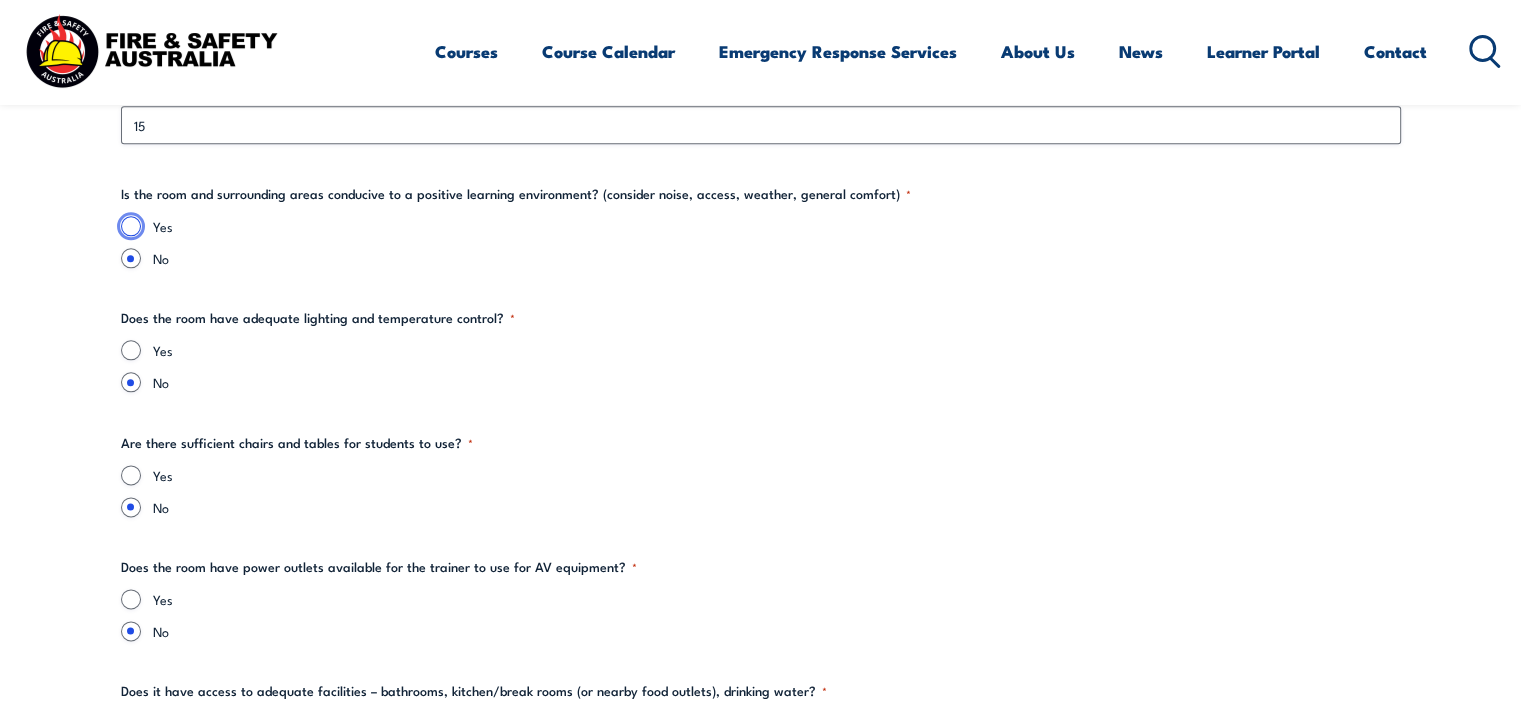 click on "Yes" at bounding box center [131, 226] 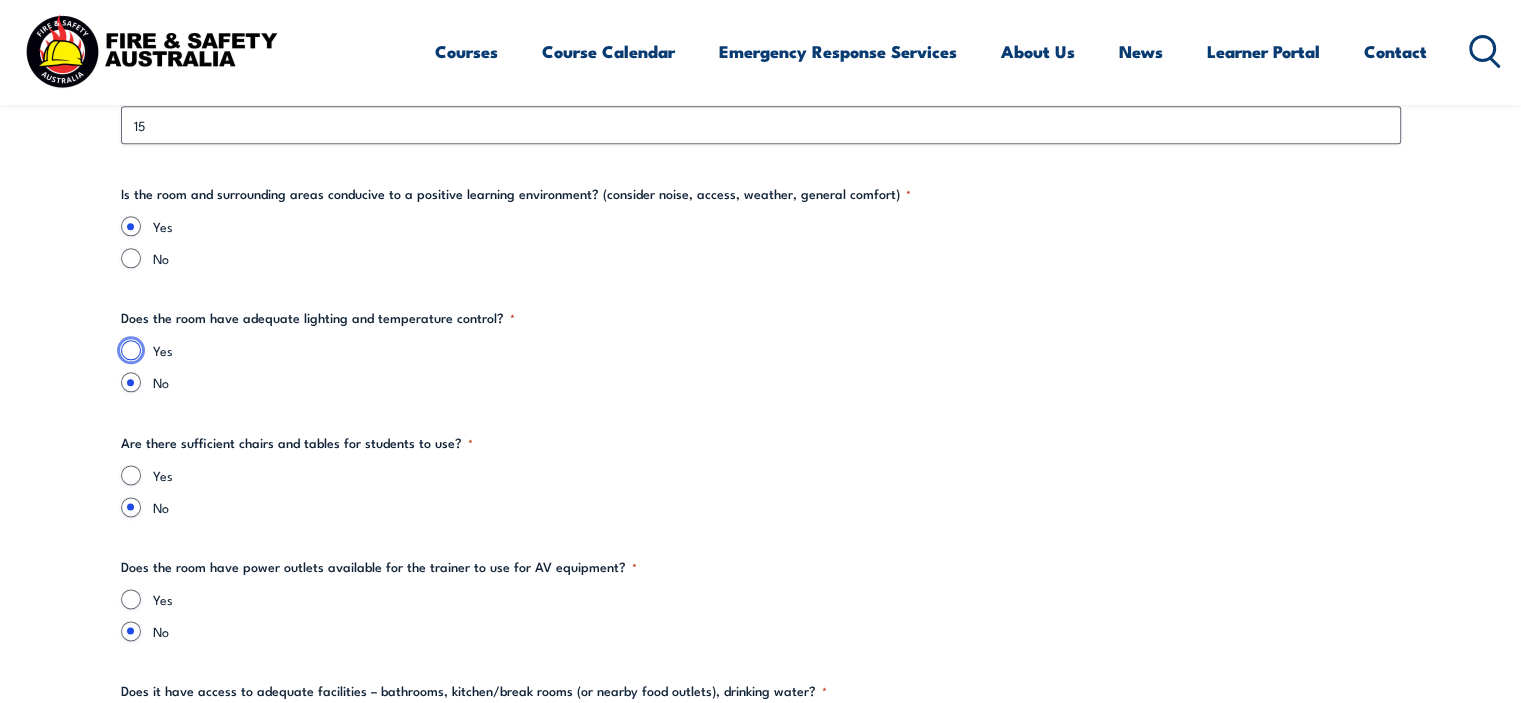 click on "Yes" at bounding box center [131, 350] 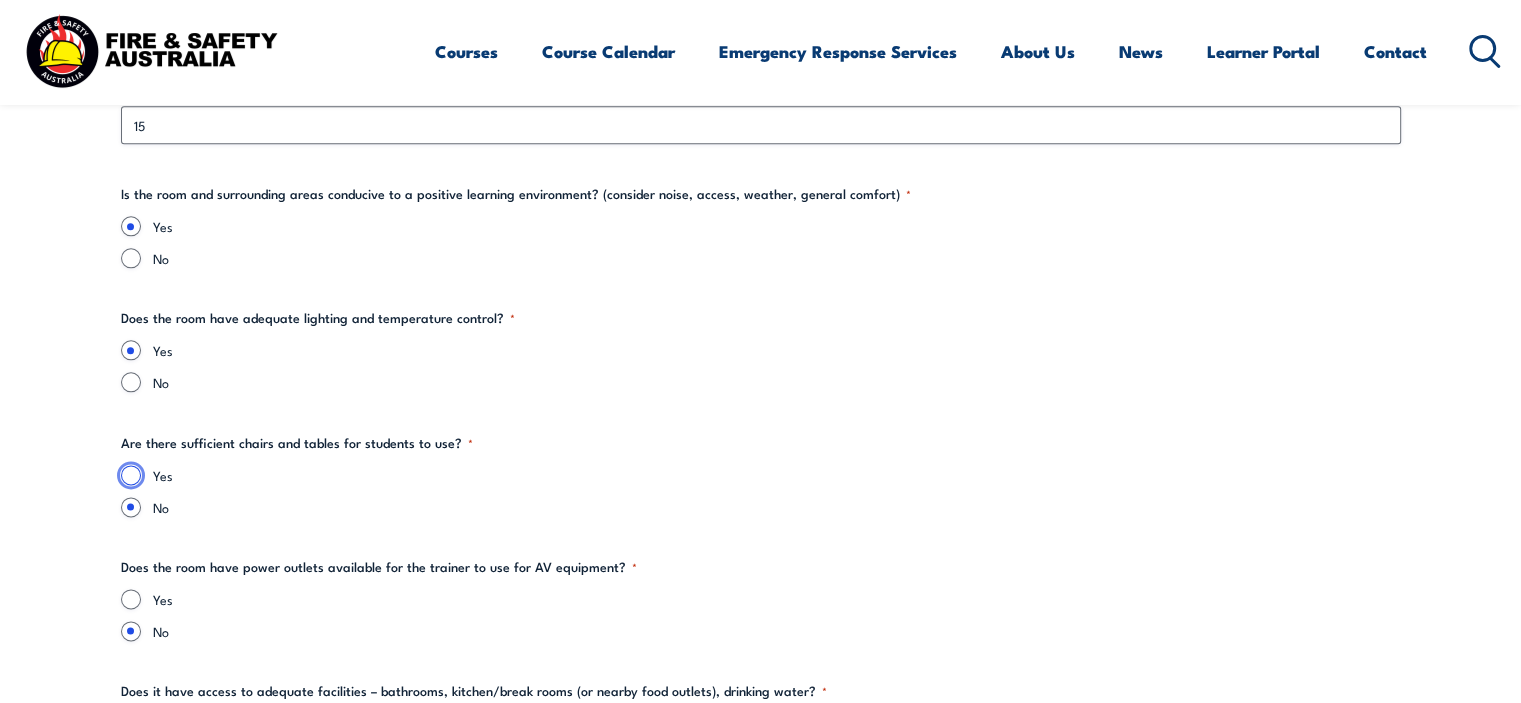 click on "Yes" at bounding box center (131, 475) 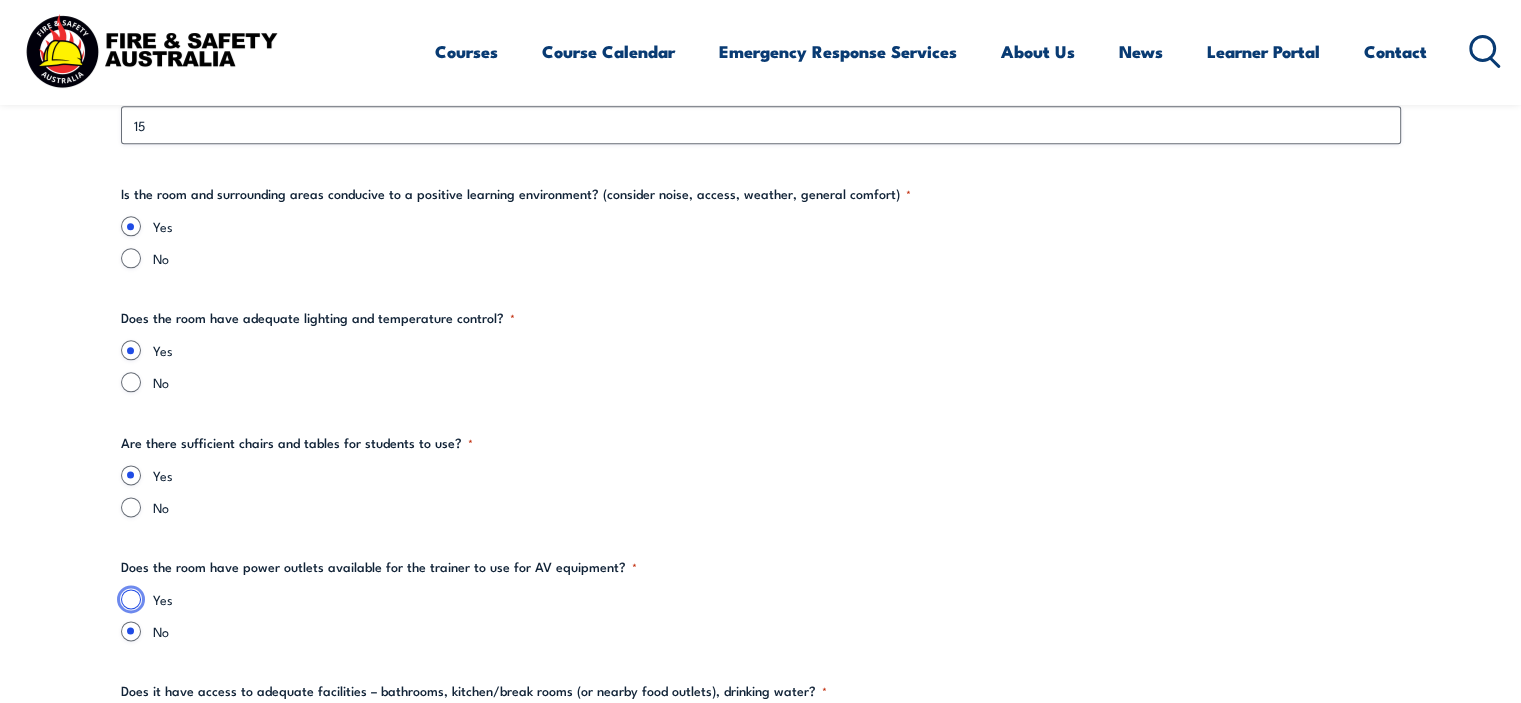 click on "Yes" at bounding box center (131, 599) 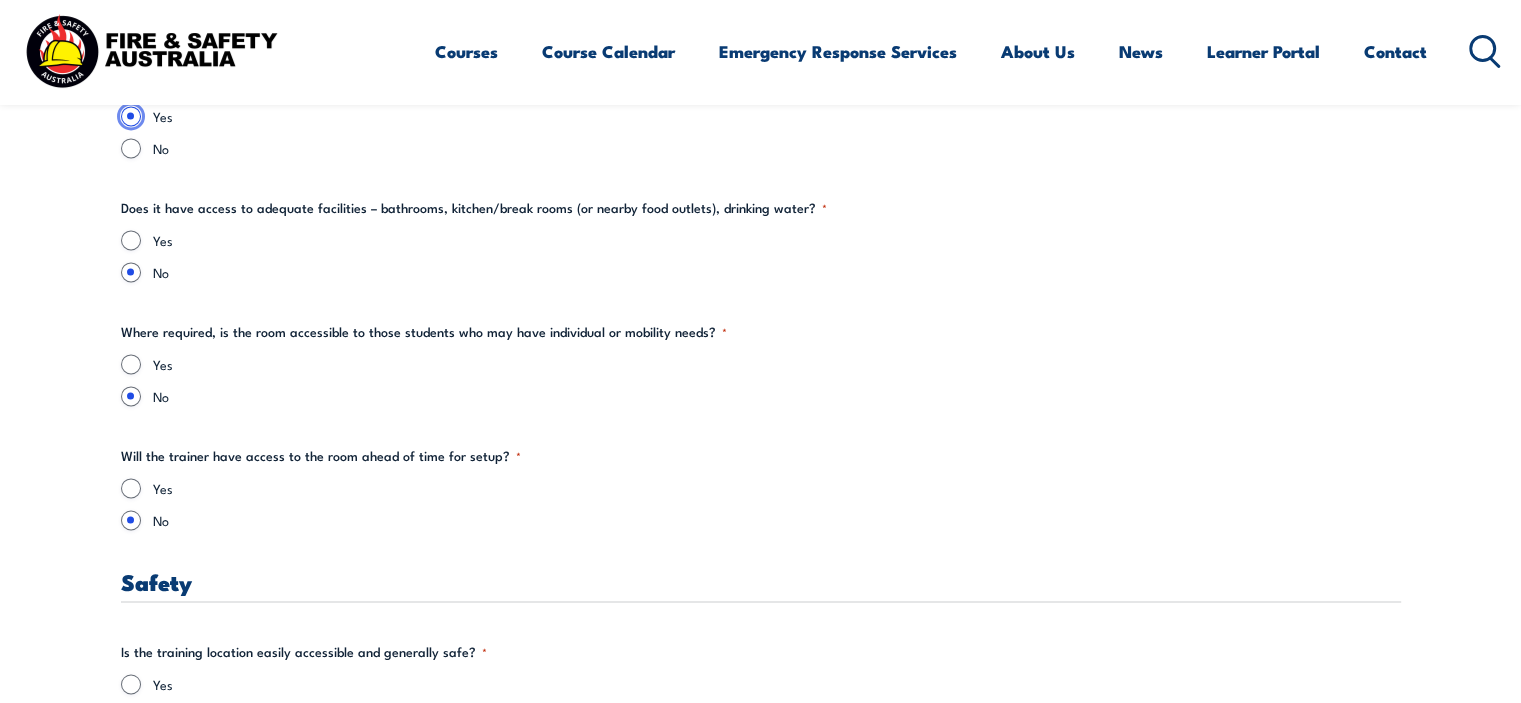scroll, scrollTop: 2900, scrollLeft: 0, axis: vertical 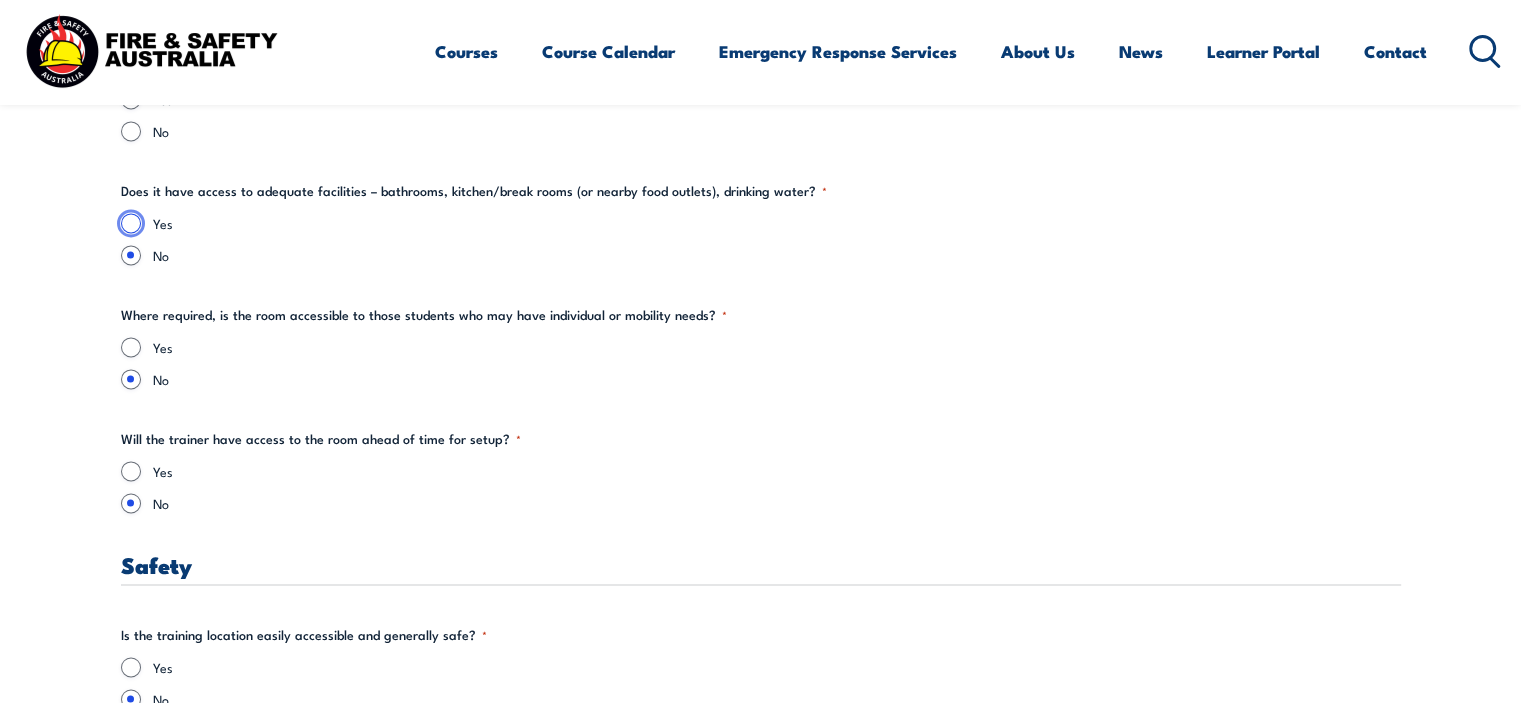click on "Yes" at bounding box center [131, 223] 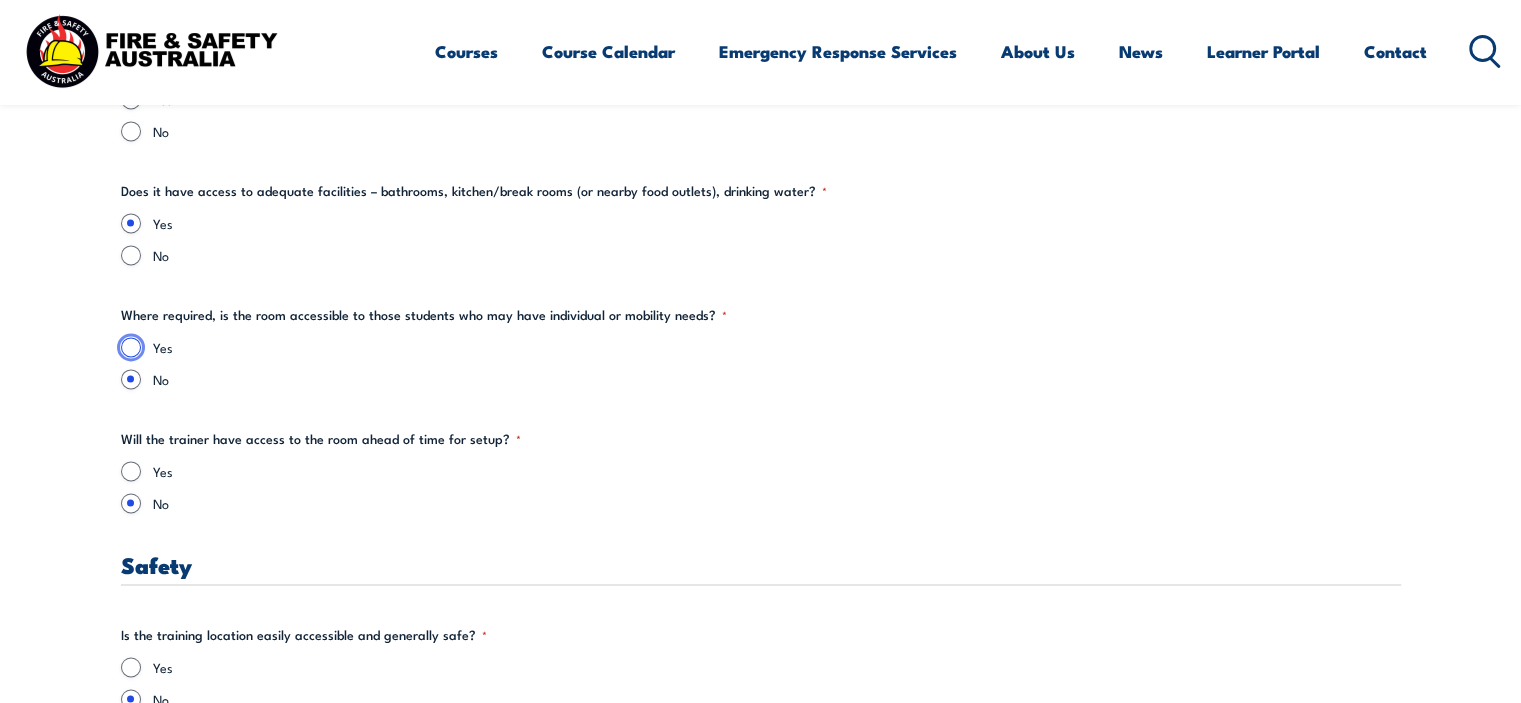 click on "Yes" at bounding box center [131, 347] 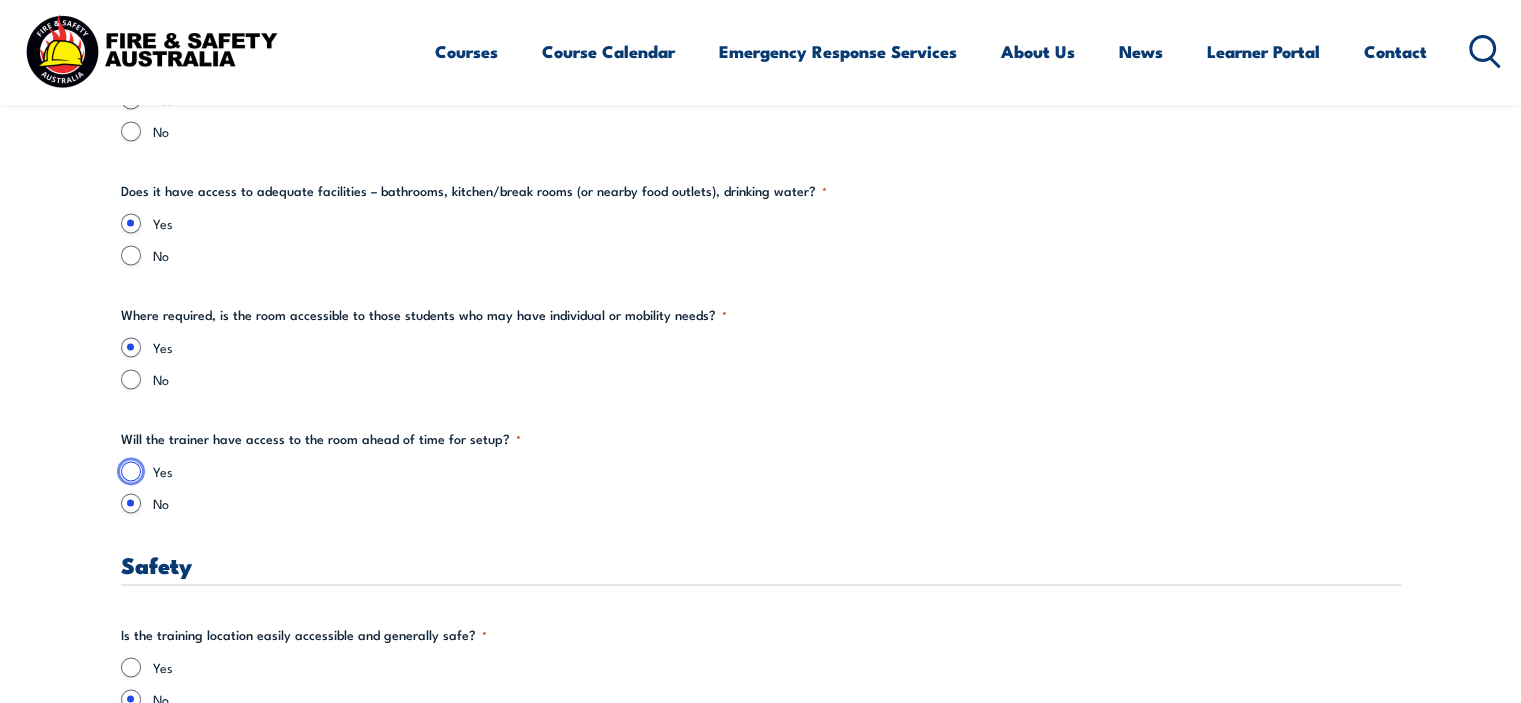click on "Yes" at bounding box center (131, 471) 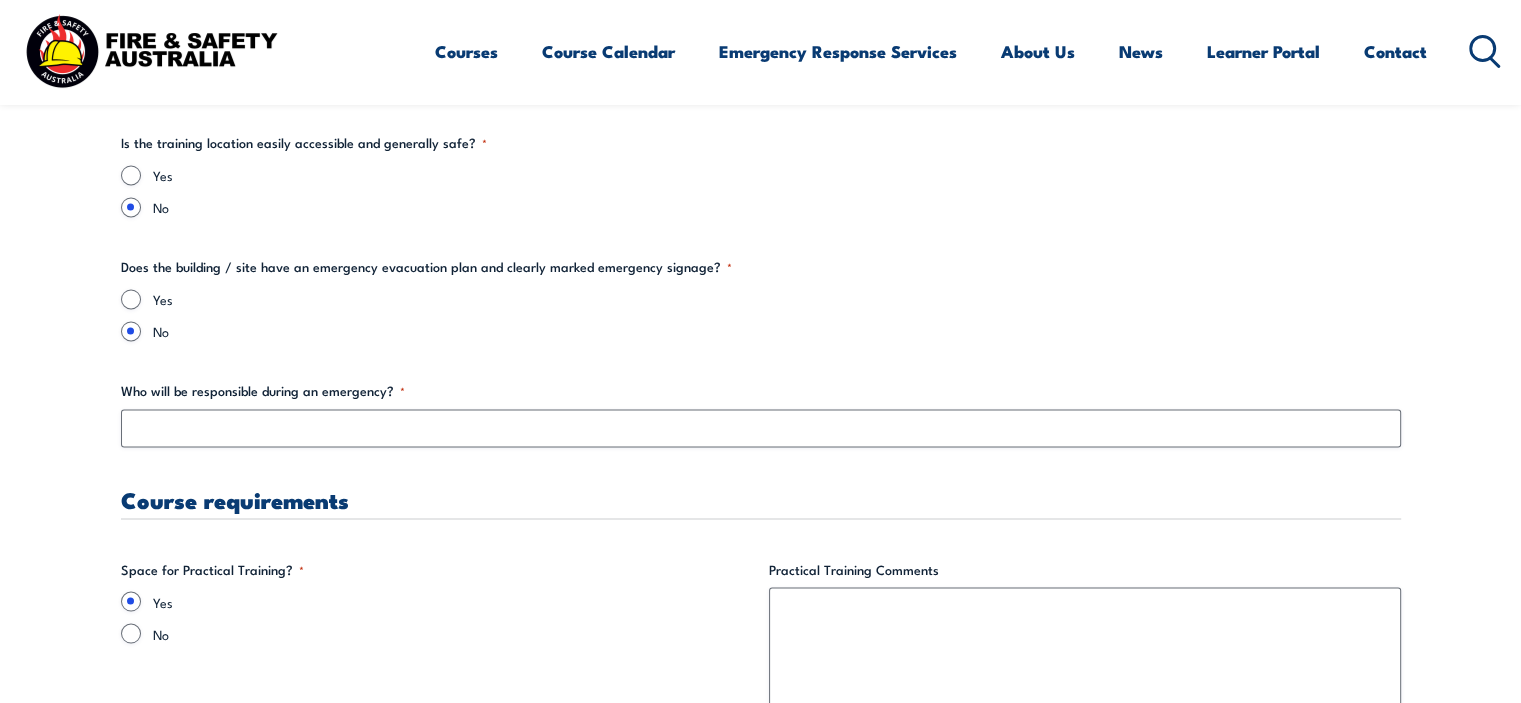 scroll, scrollTop: 3400, scrollLeft: 0, axis: vertical 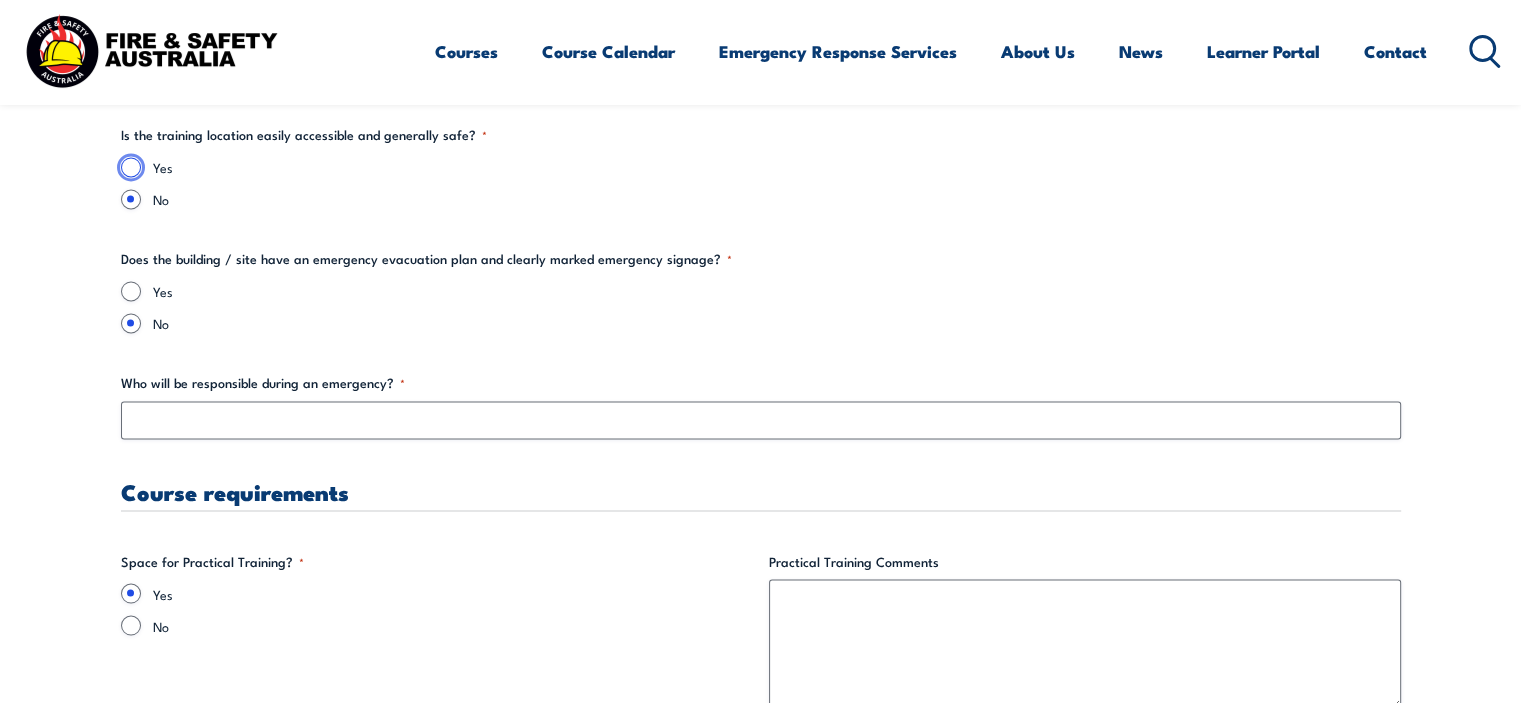 click on "Yes" at bounding box center (131, 167) 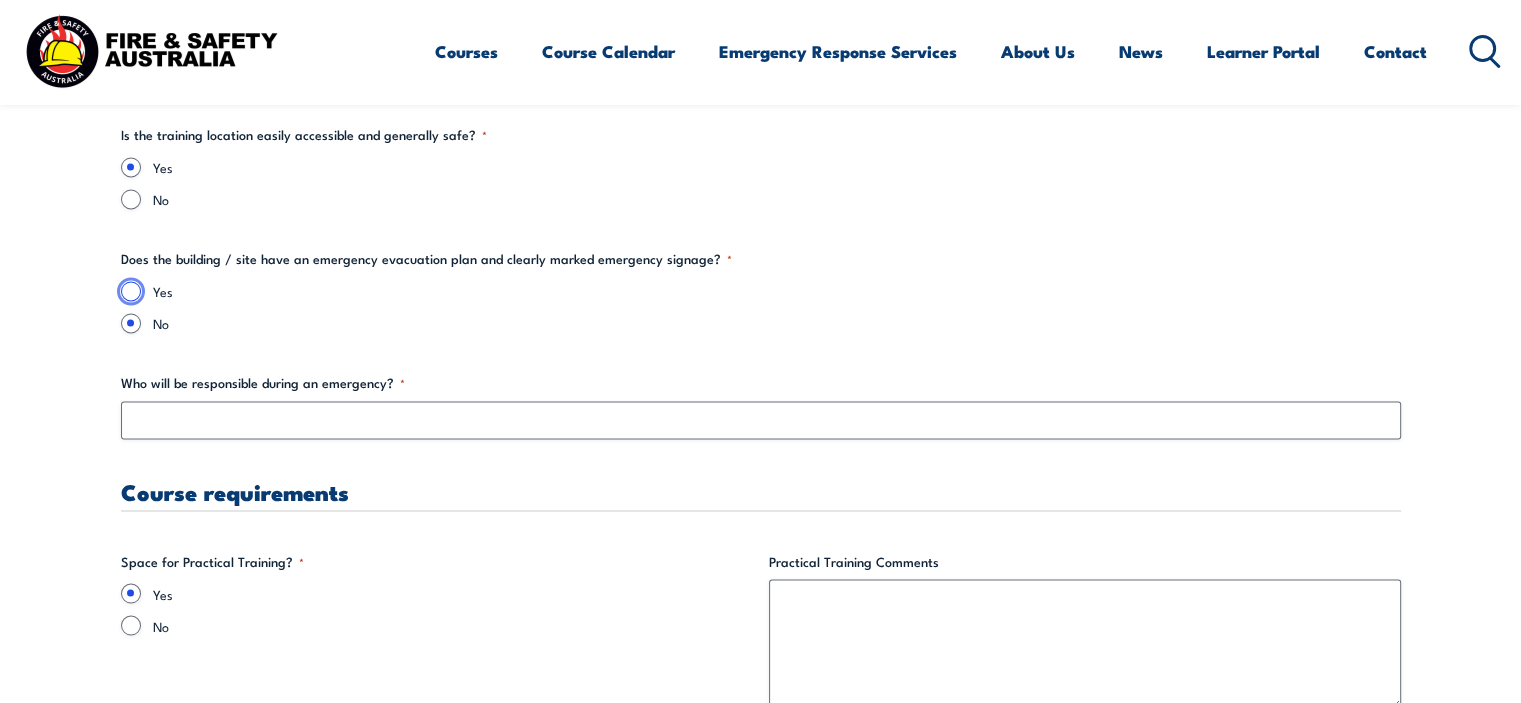 click on "Yes" at bounding box center (131, 291) 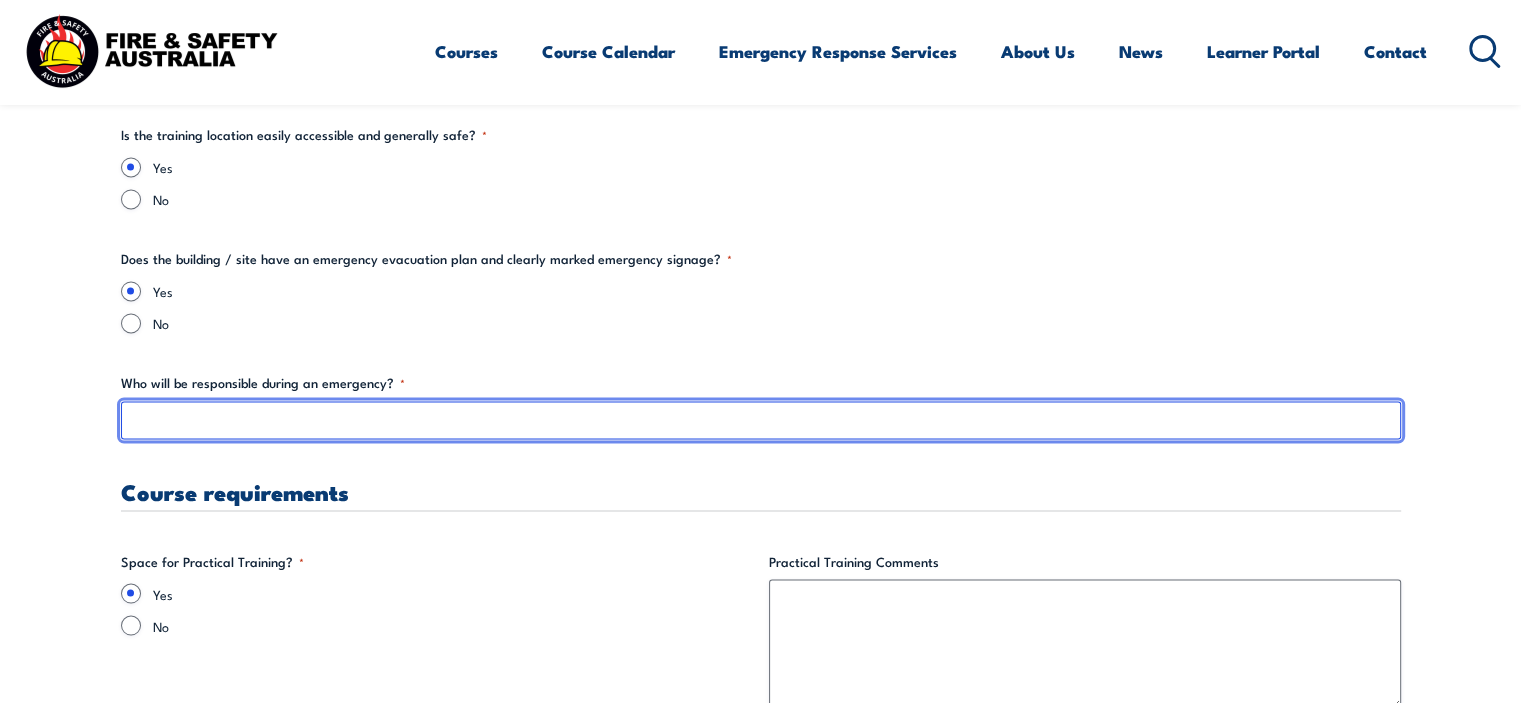 click on "Who will be responsible during an emergency? *" at bounding box center (761, 420) 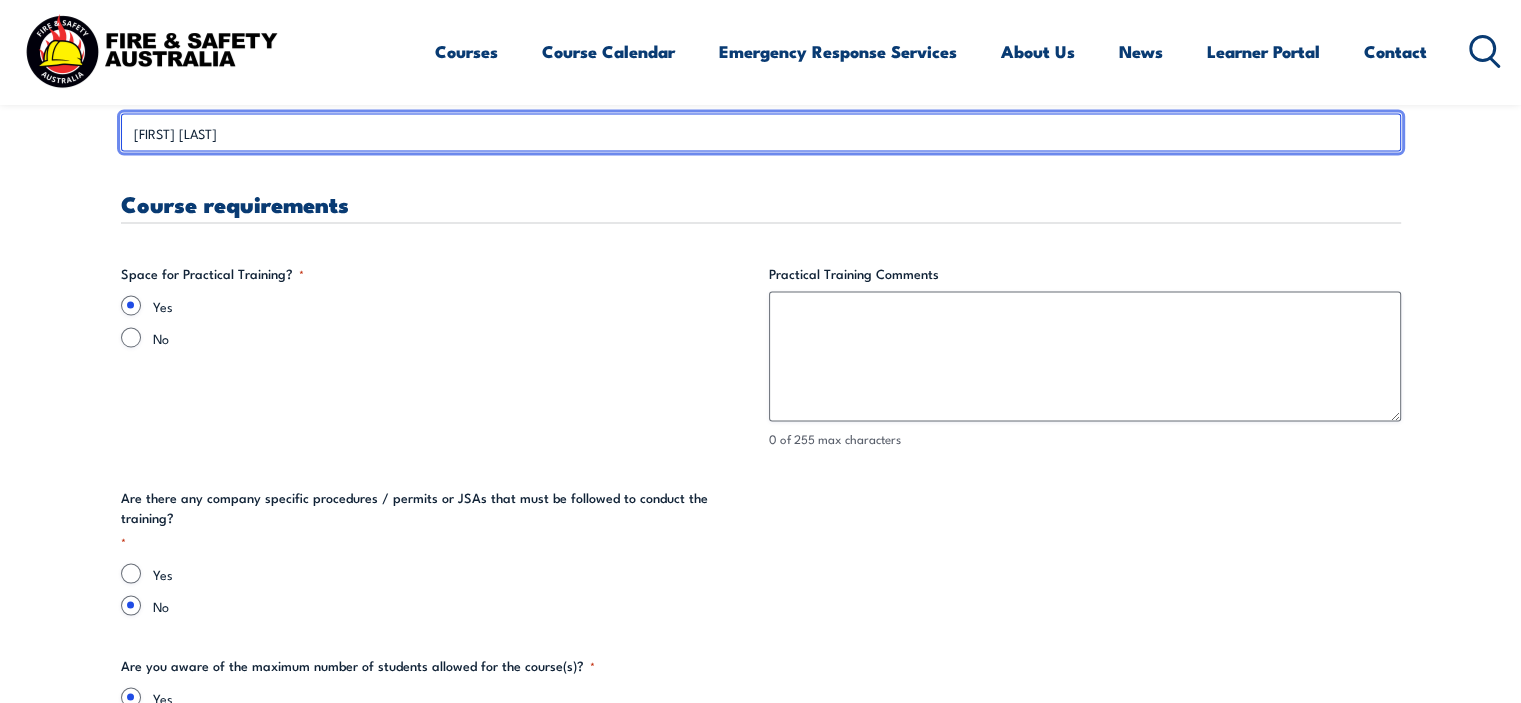 scroll, scrollTop: 3700, scrollLeft: 0, axis: vertical 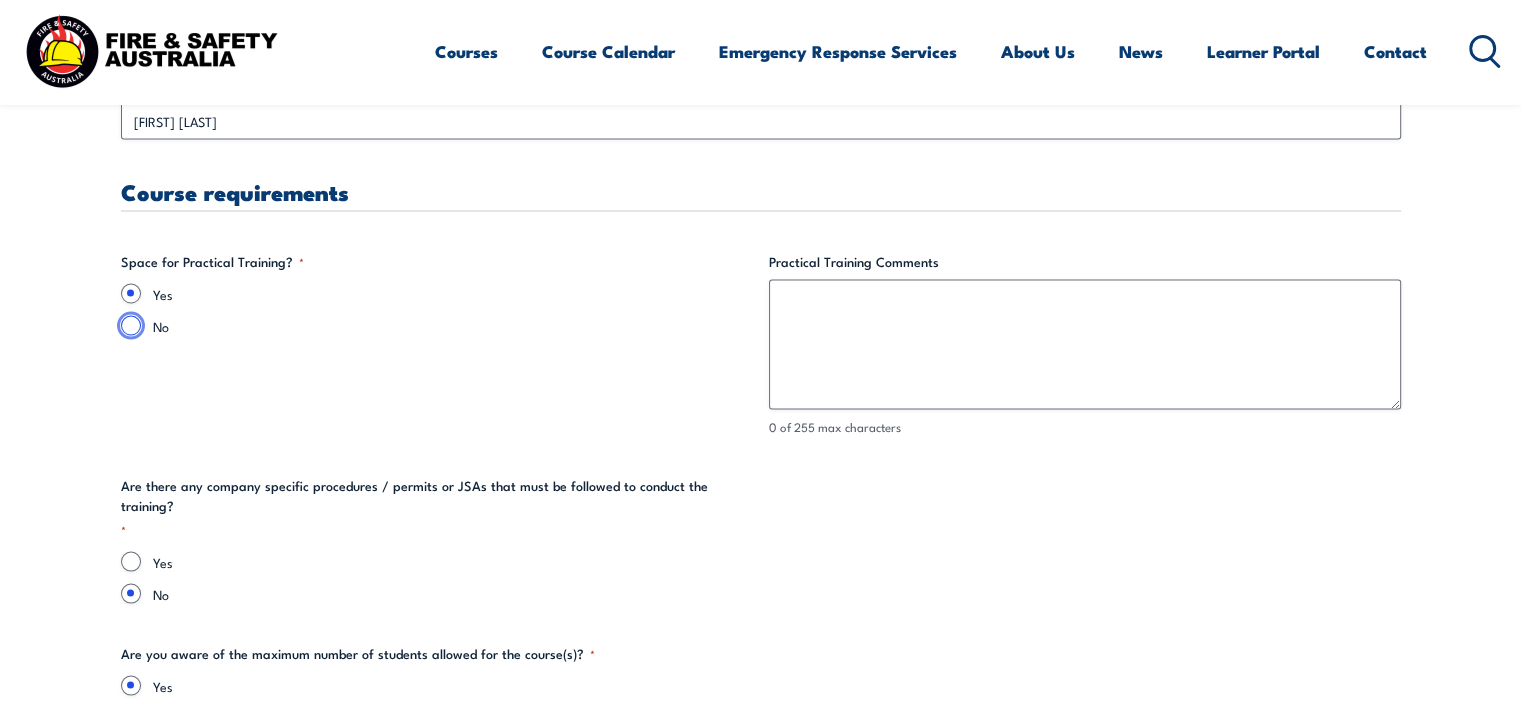 click on "No" at bounding box center [131, 325] 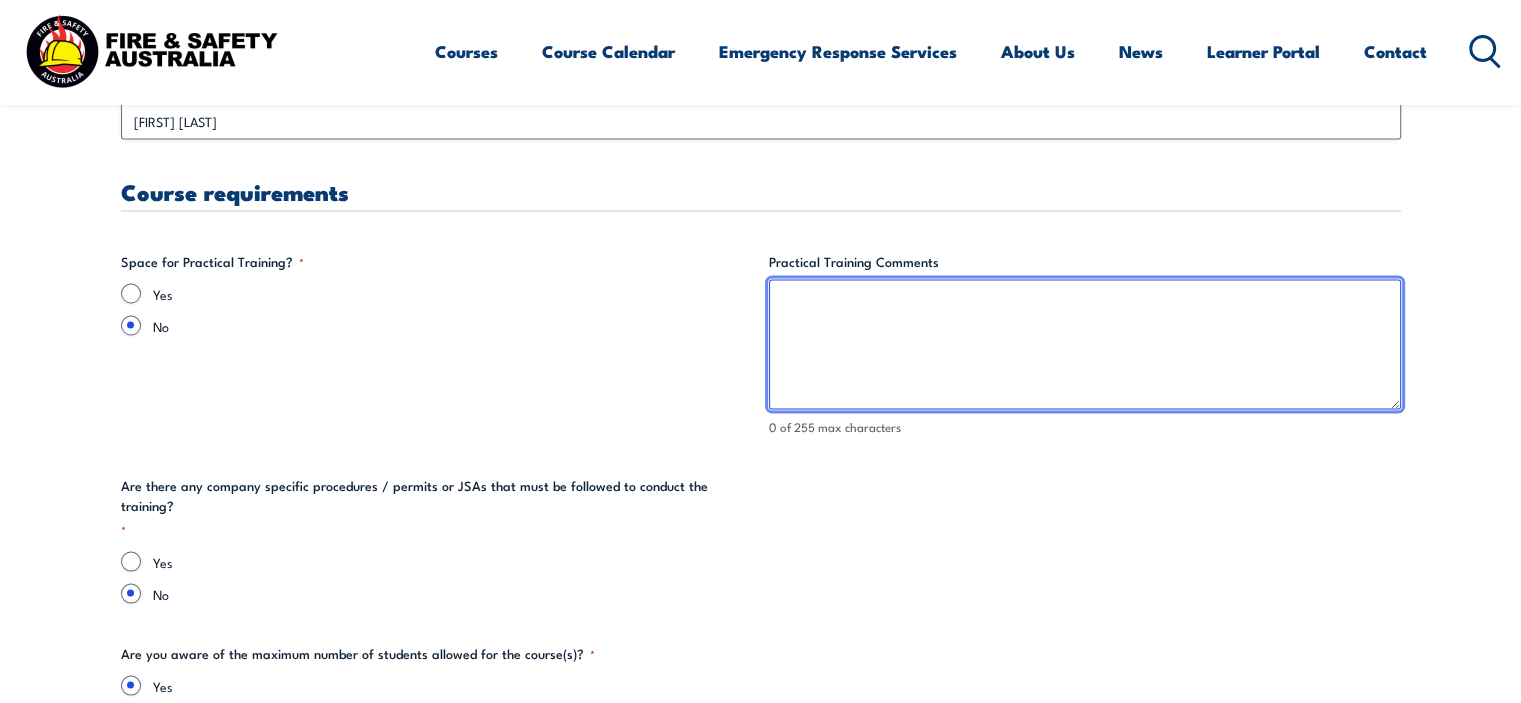 click on "Practical Training Comments" at bounding box center (1085, 344) 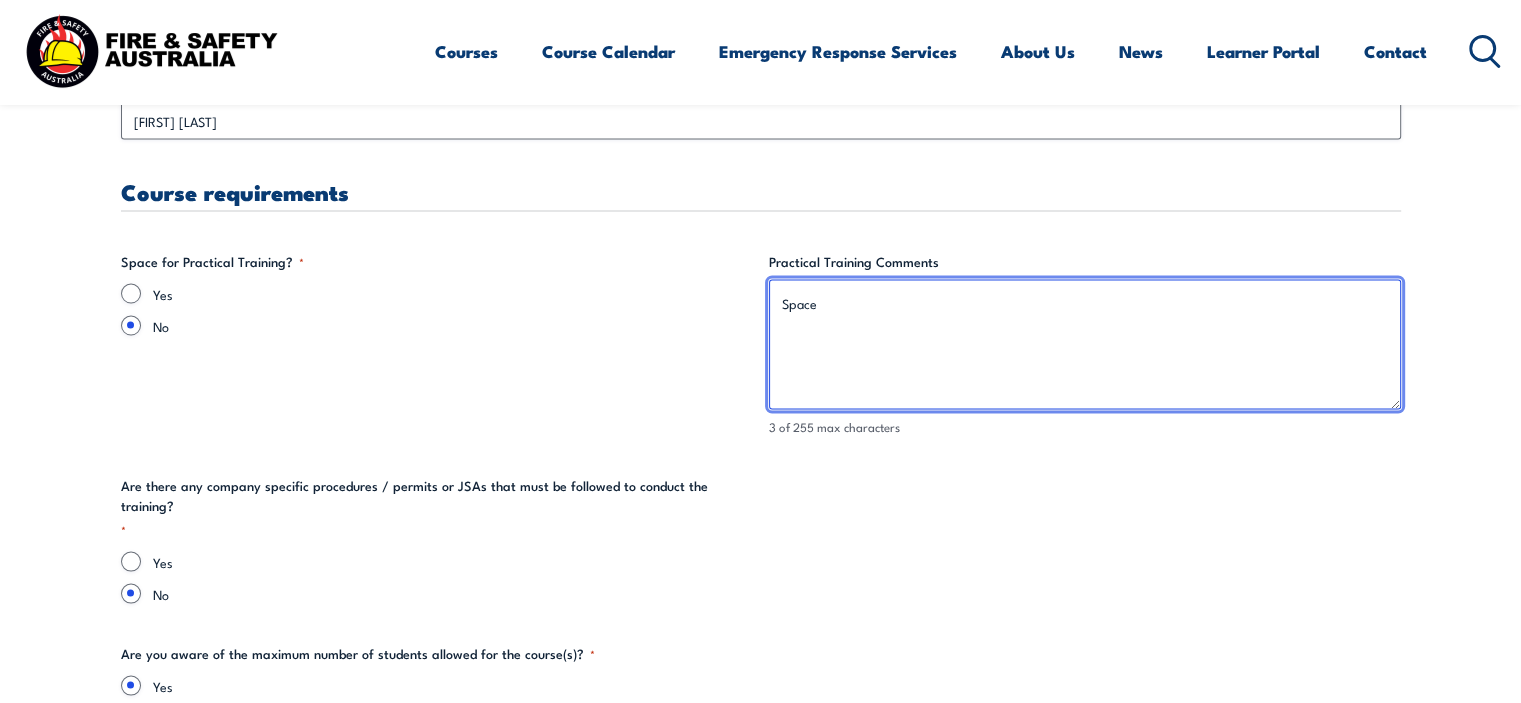type on "Space" 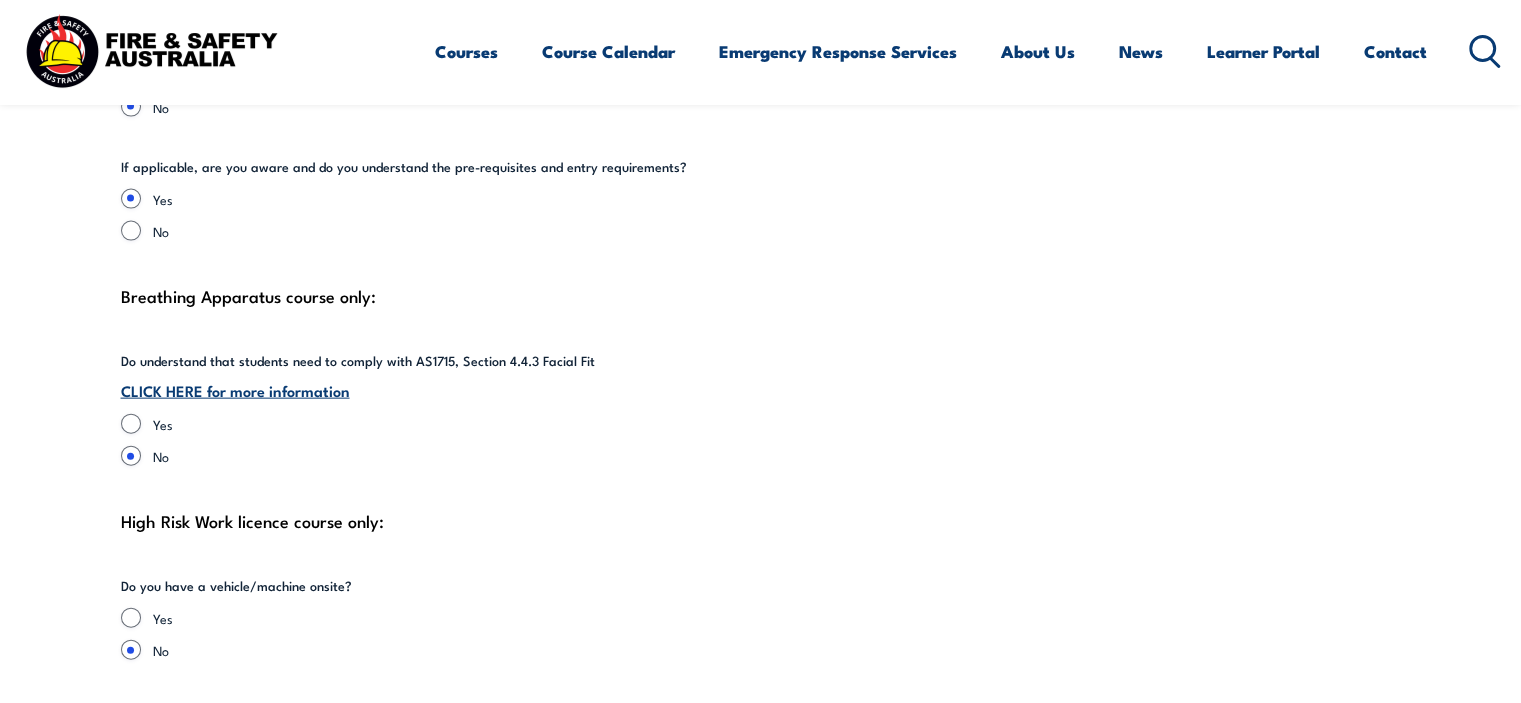scroll, scrollTop: 4400, scrollLeft: 0, axis: vertical 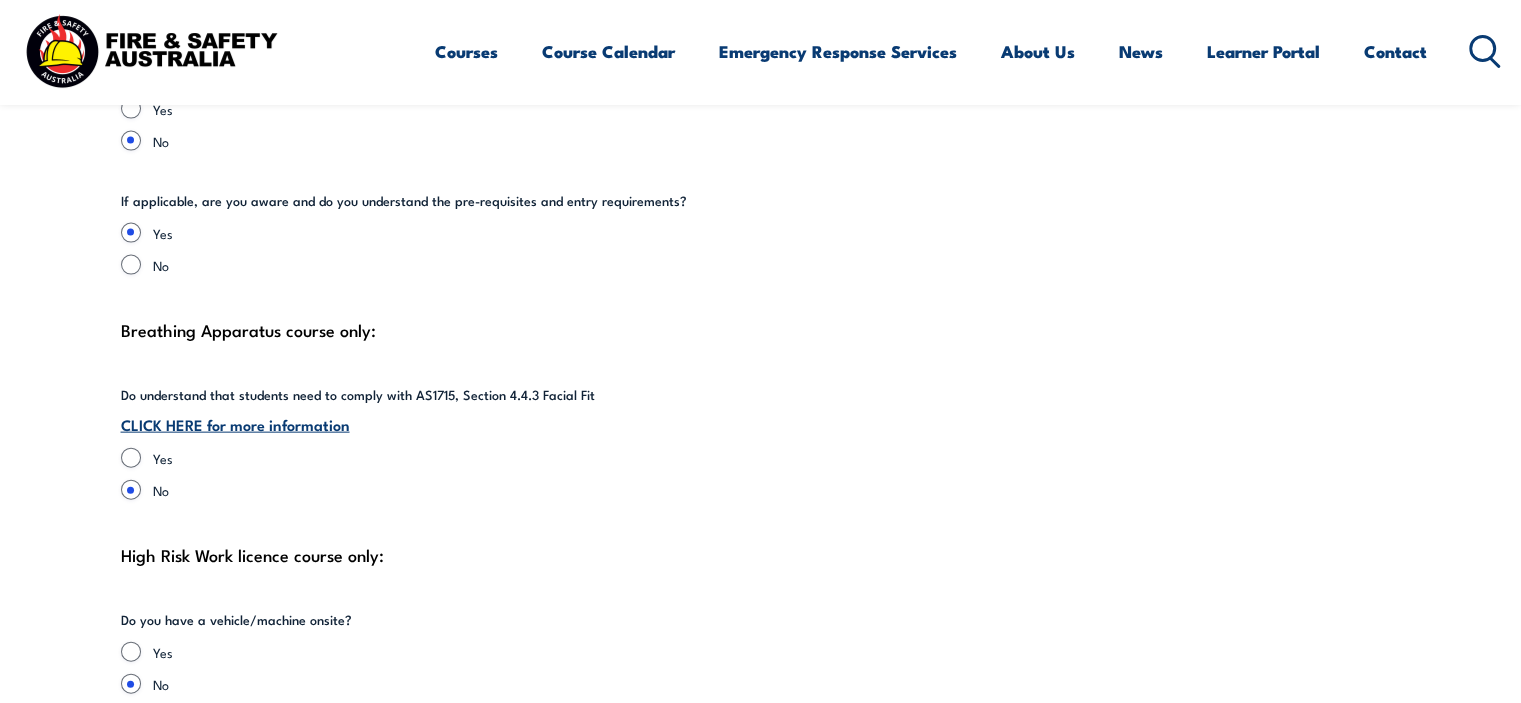 type on "There is space outside on the adjacent verandah and lawn areas" 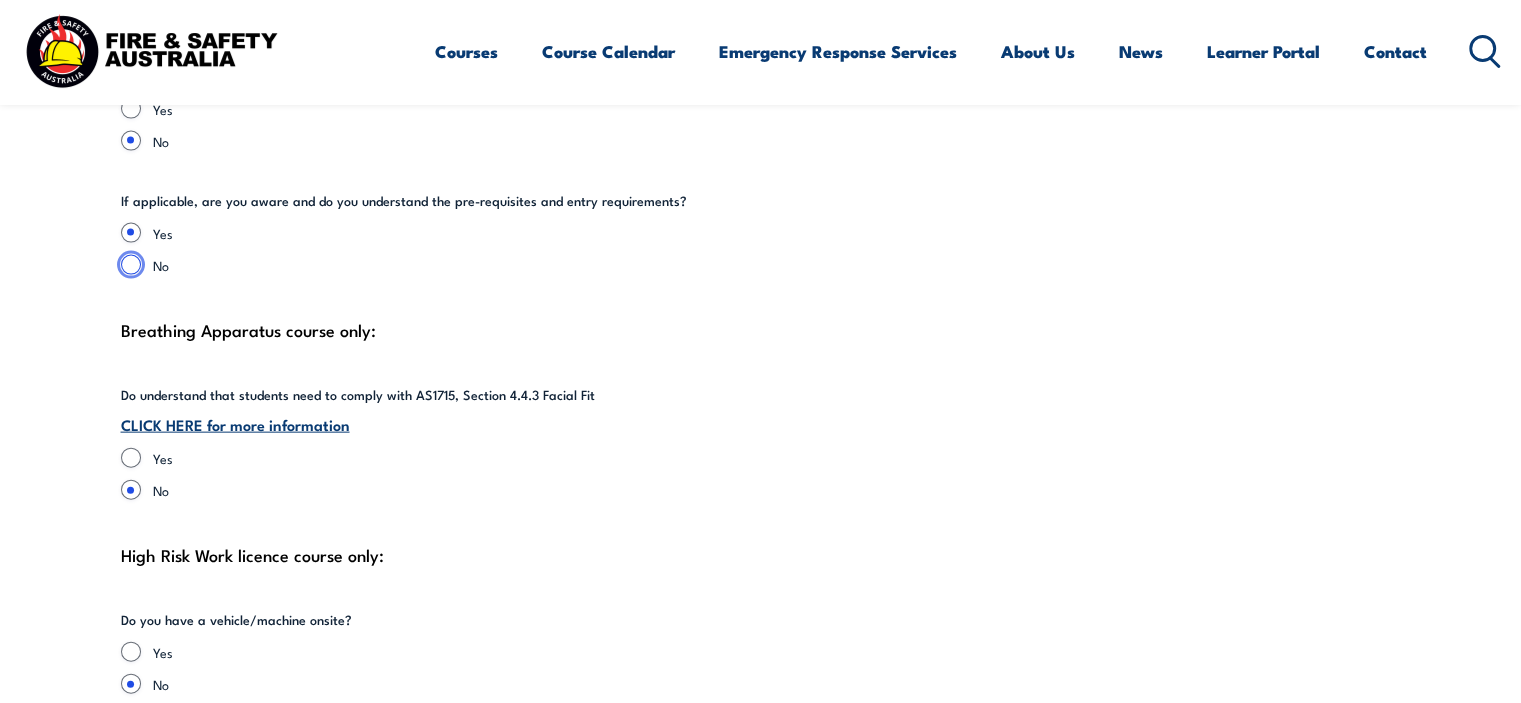 click on "No" at bounding box center [131, 265] 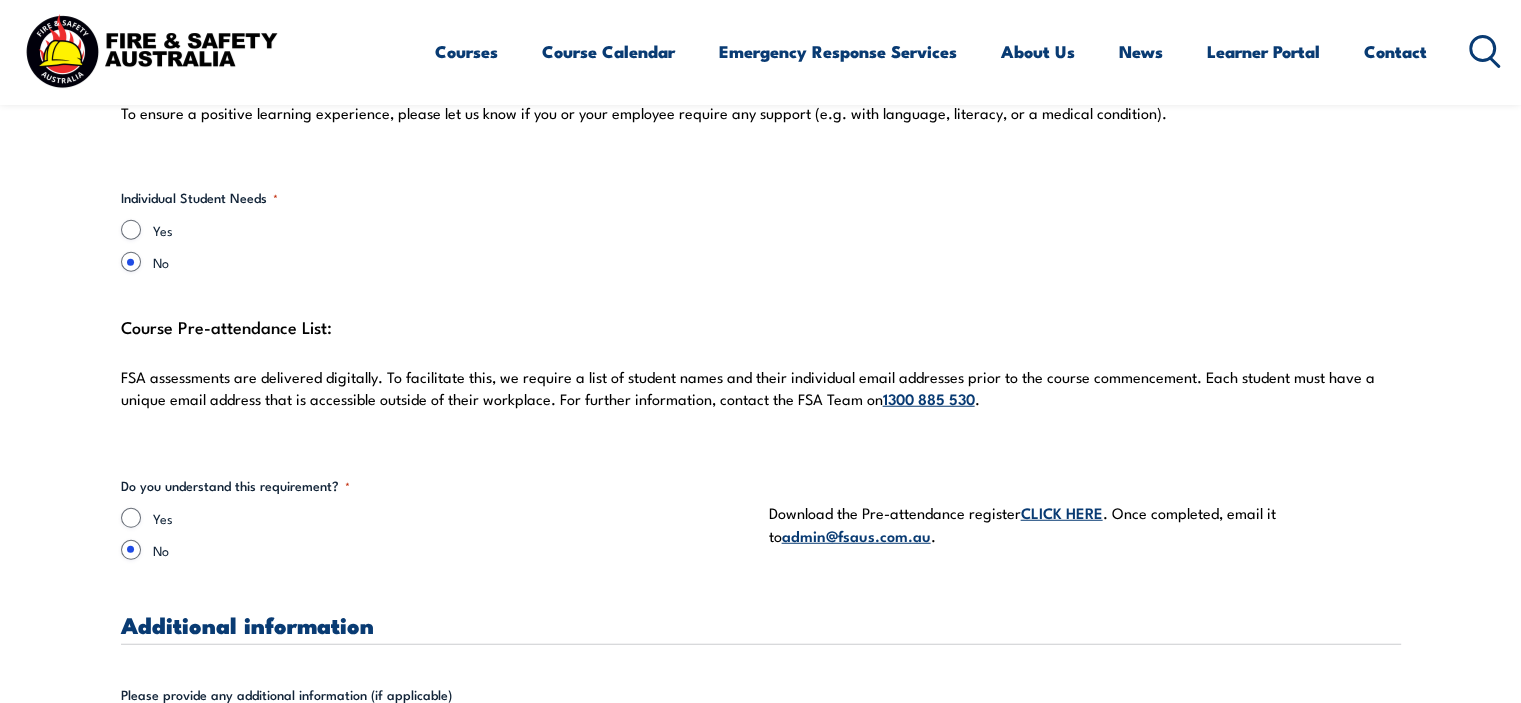scroll, scrollTop: 5400, scrollLeft: 0, axis: vertical 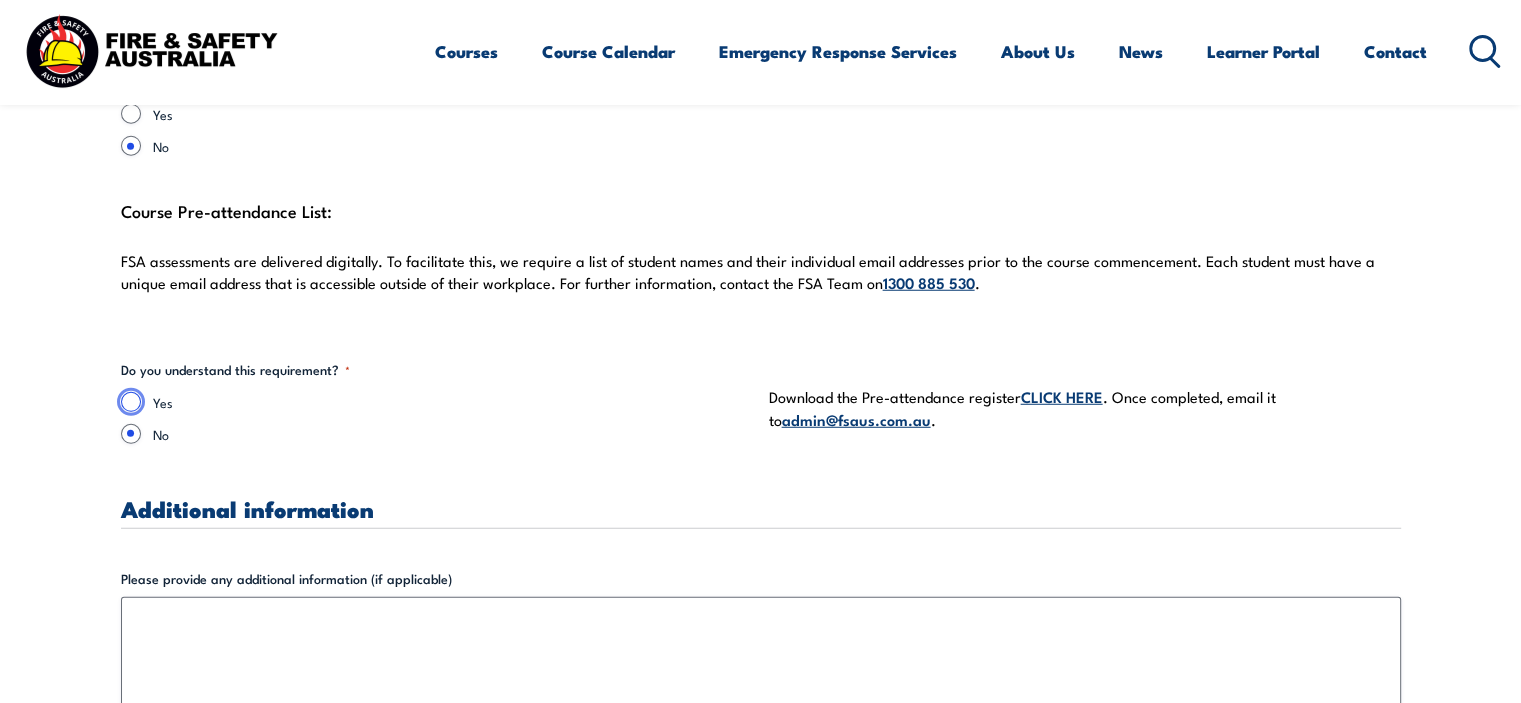 click on "Yes" at bounding box center (131, 402) 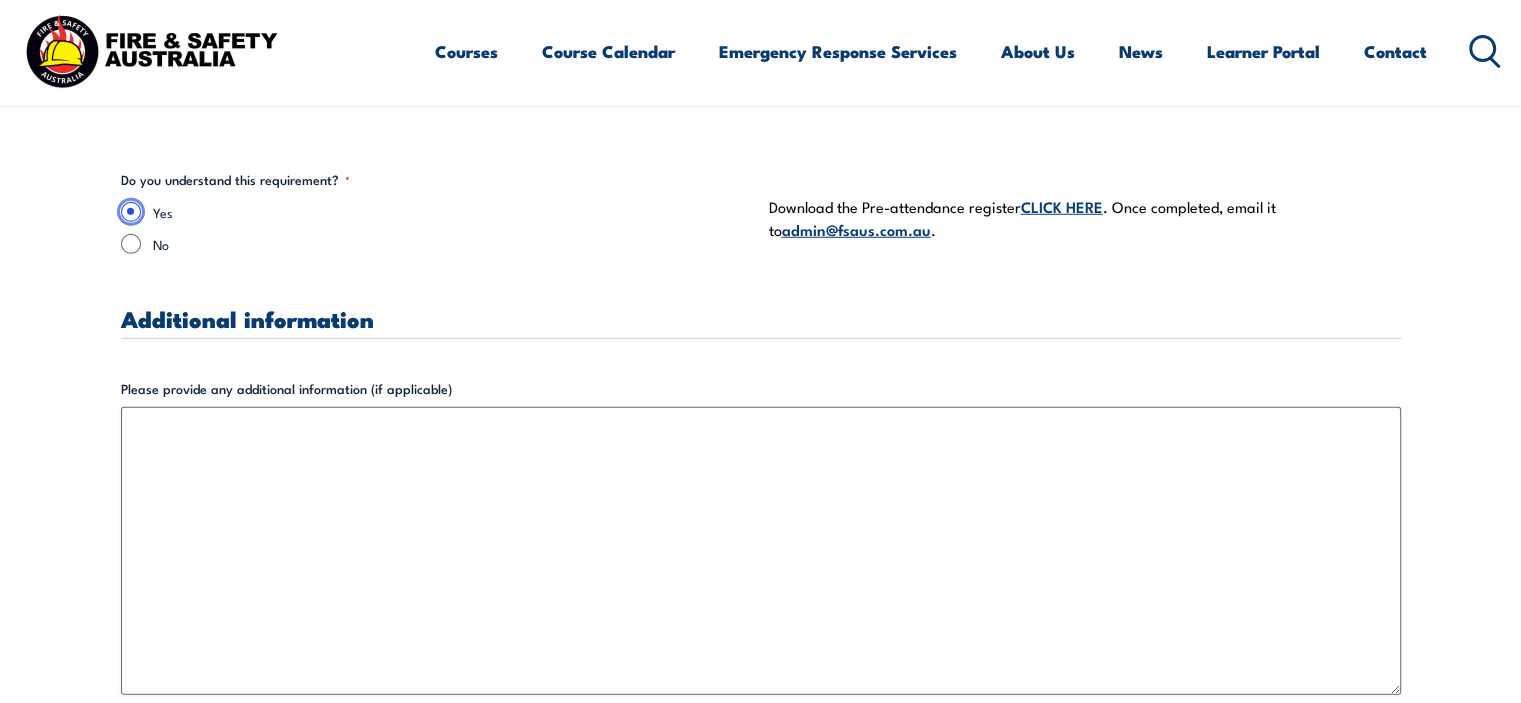 scroll, scrollTop: 5600, scrollLeft: 0, axis: vertical 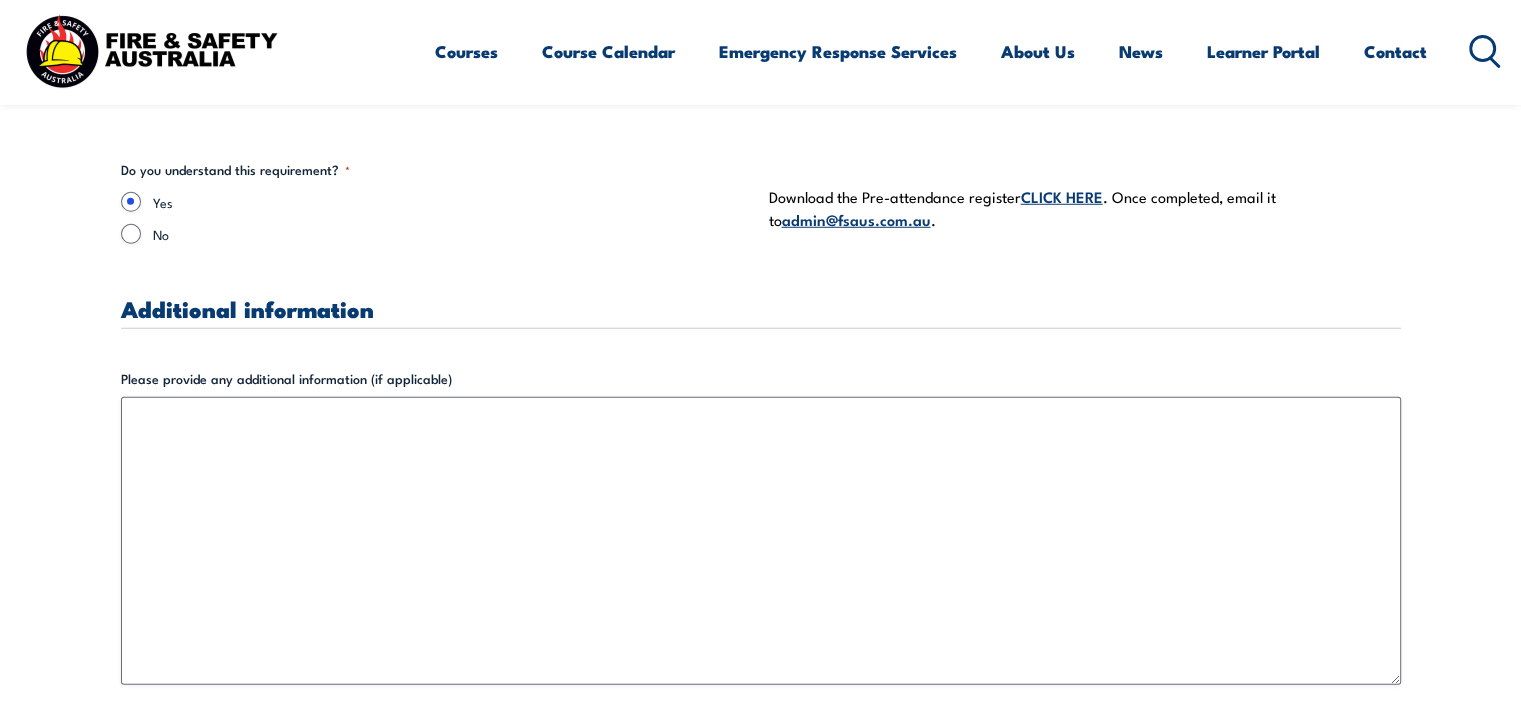 click on "CLICK HERE" at bounding box center (1062, 196) 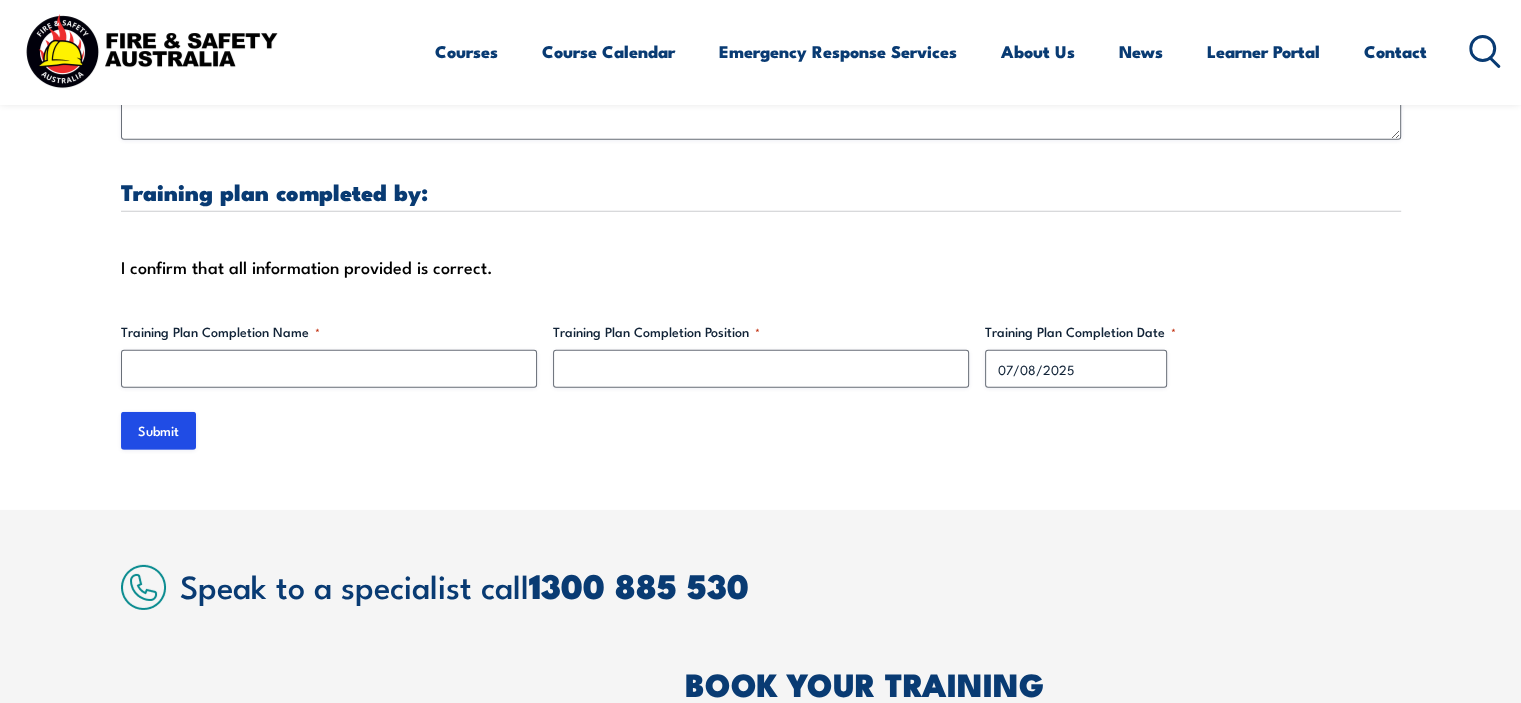 scroll, scrollTop: 6200, scrollLeft: 0, axis: vertical 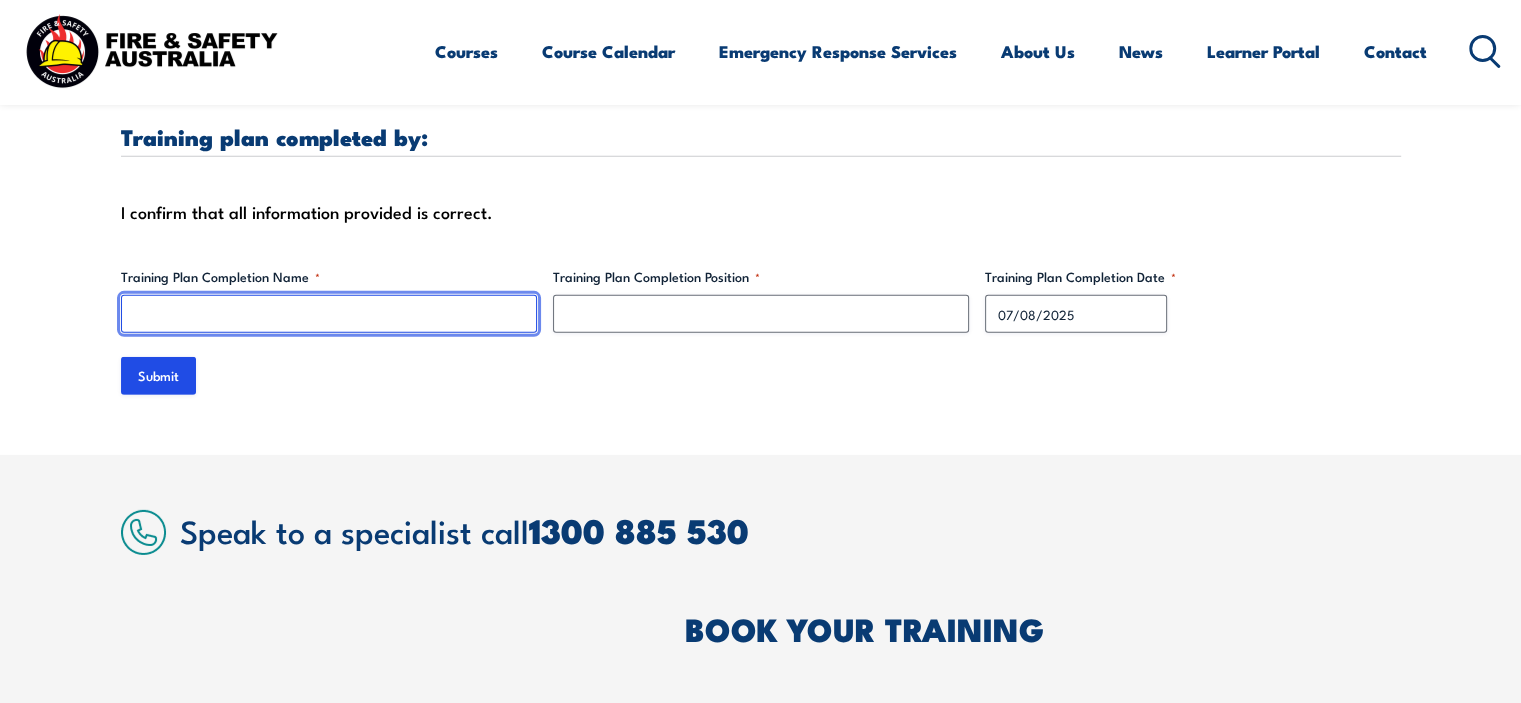 click on "Training Plan Completion Name *" at bounding box center [329, 314] 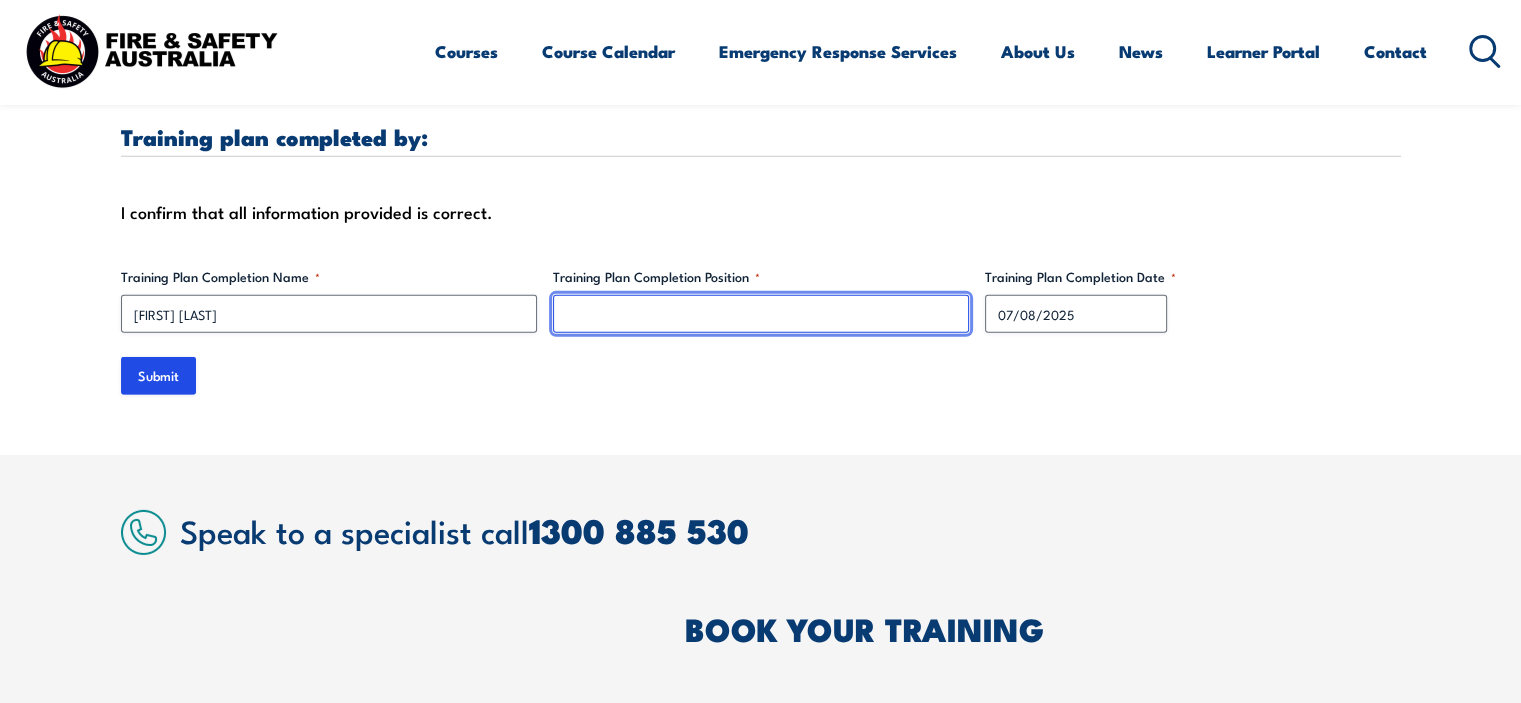 click on "Training Plan Completion Position *" at bounding box center (761, 314) 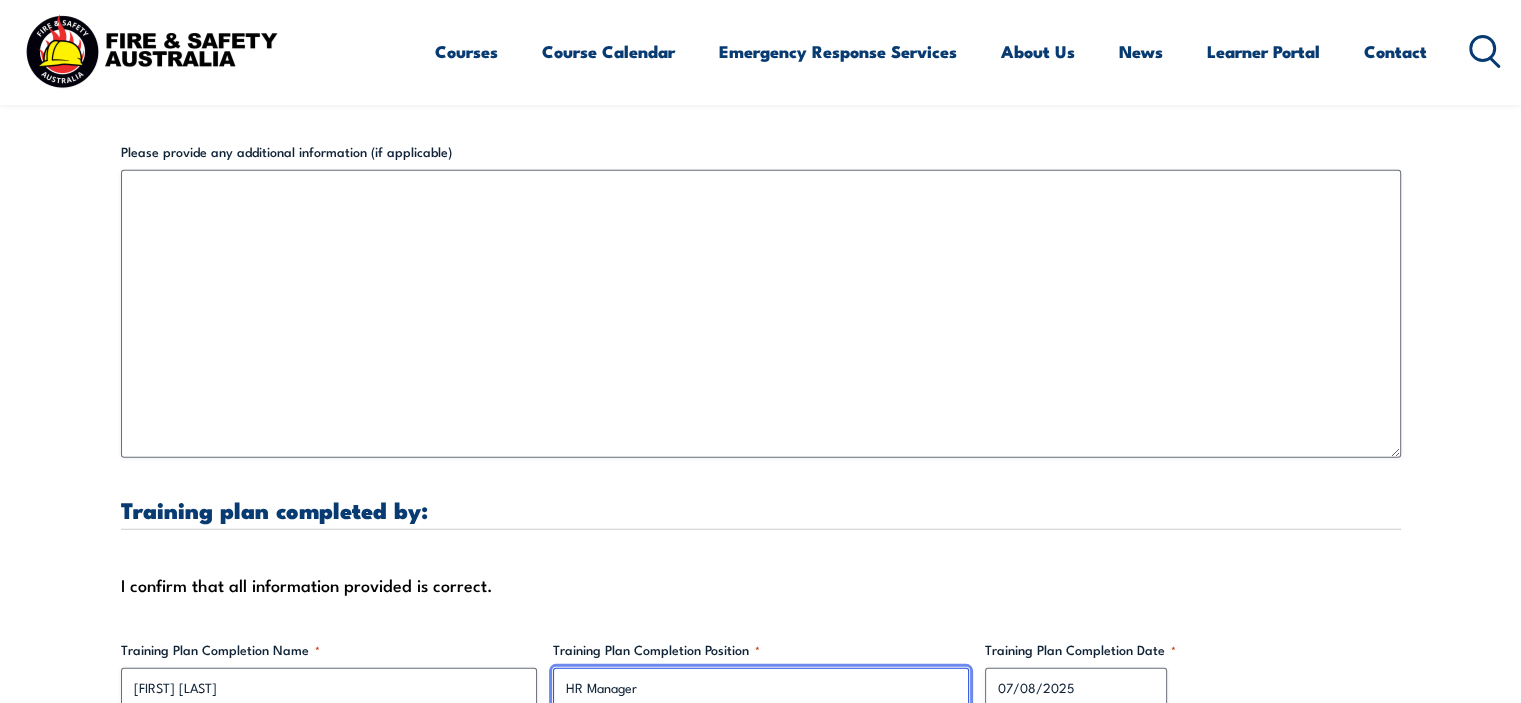 scroll, scrollTop: 6100, scrollLeft: 0, axis: vertical 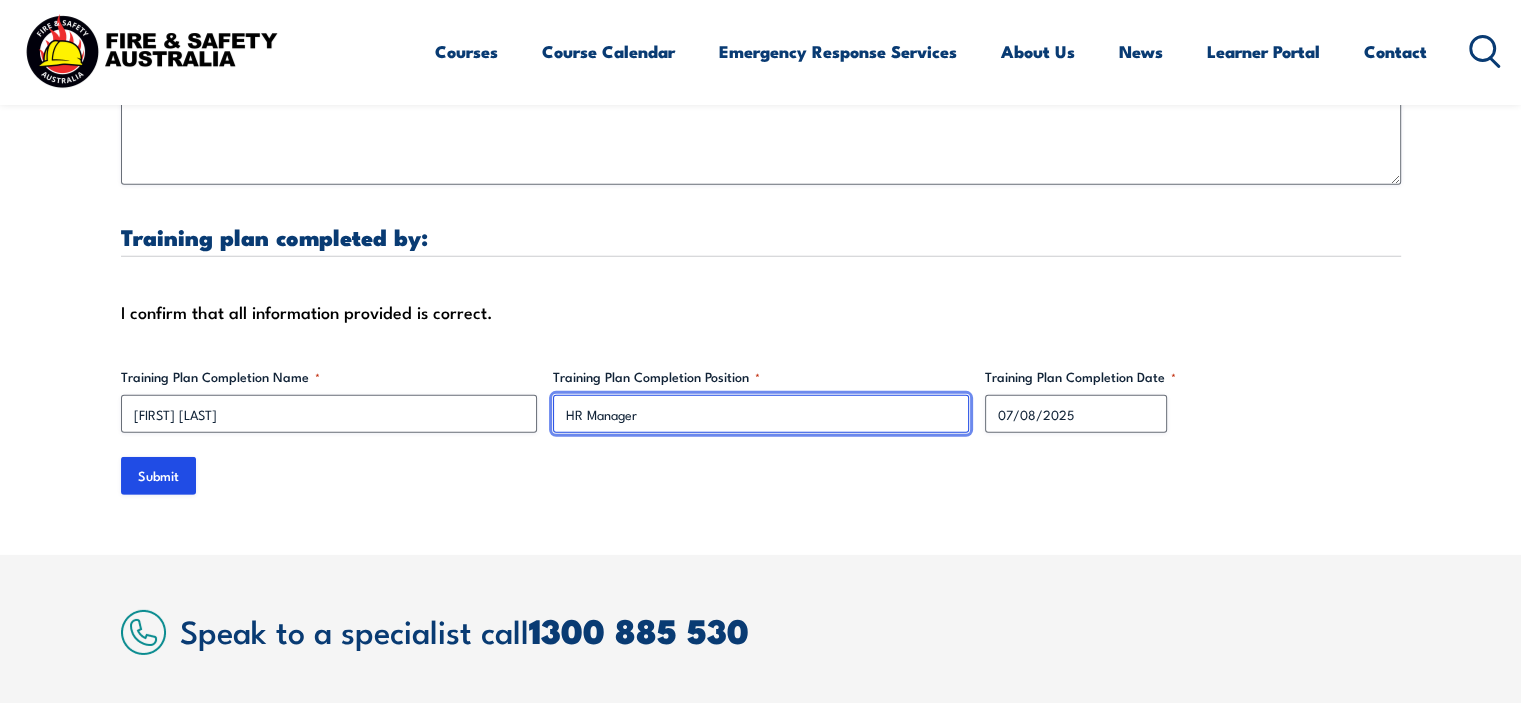 type on "HR Manager" 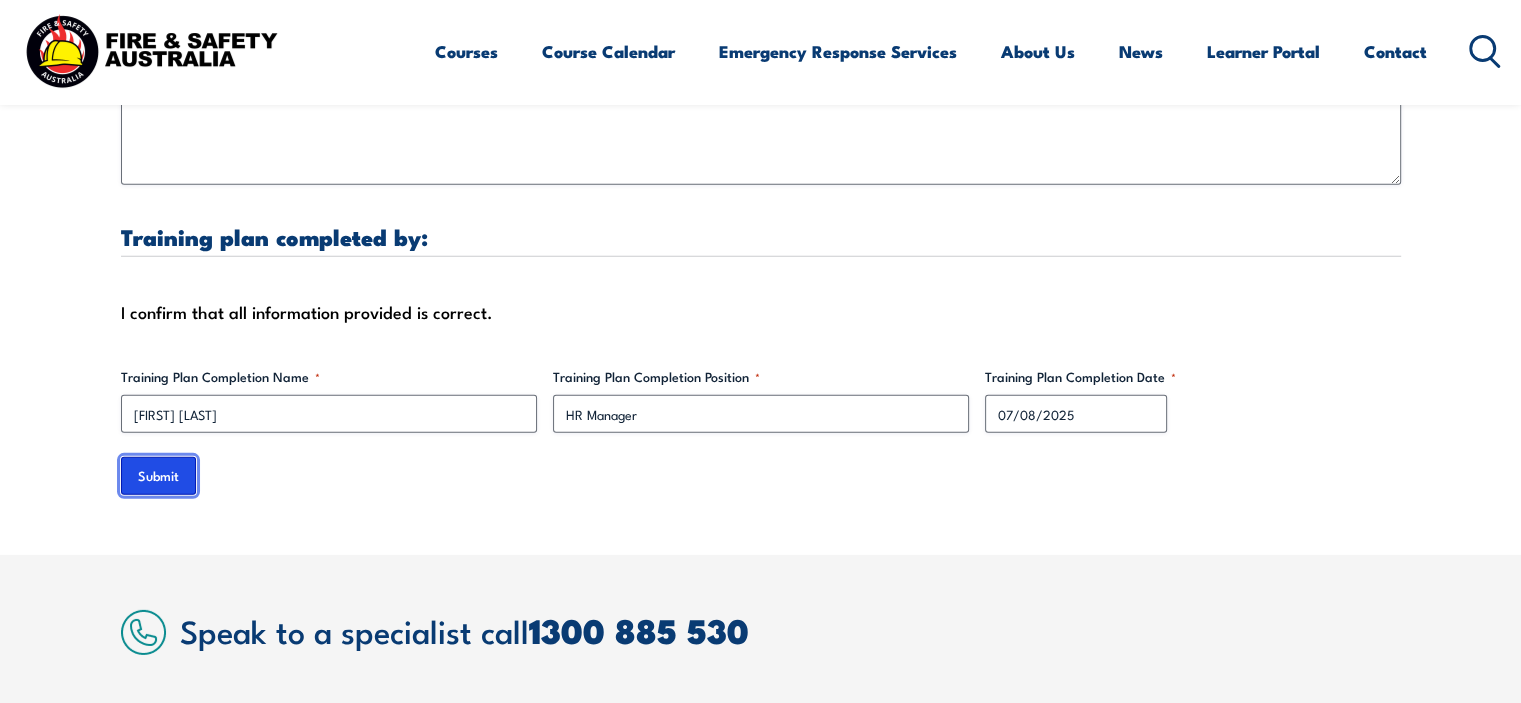 click on "Submit" at bounding box center [158, 476] 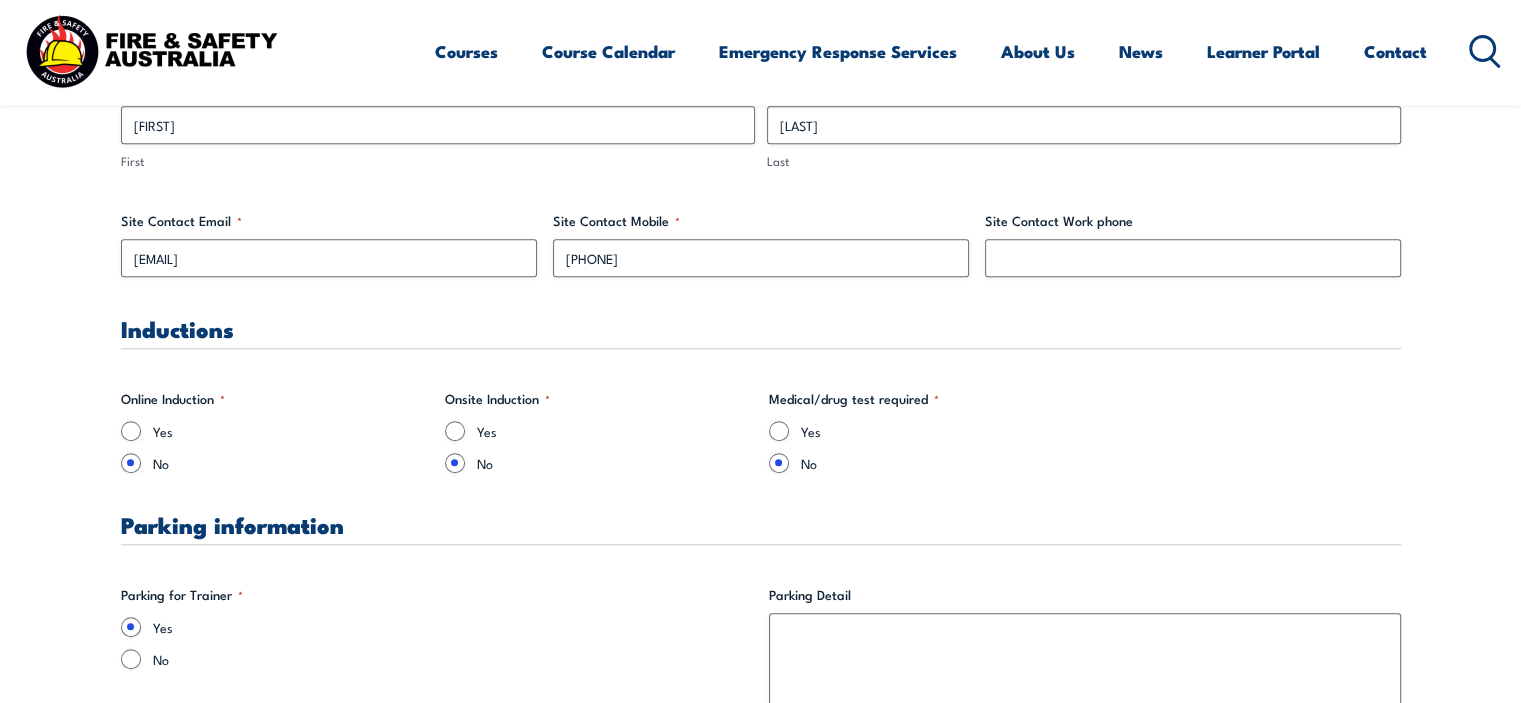 scroll, scrollTop: 0, scrollLeft: 0, axis: both 